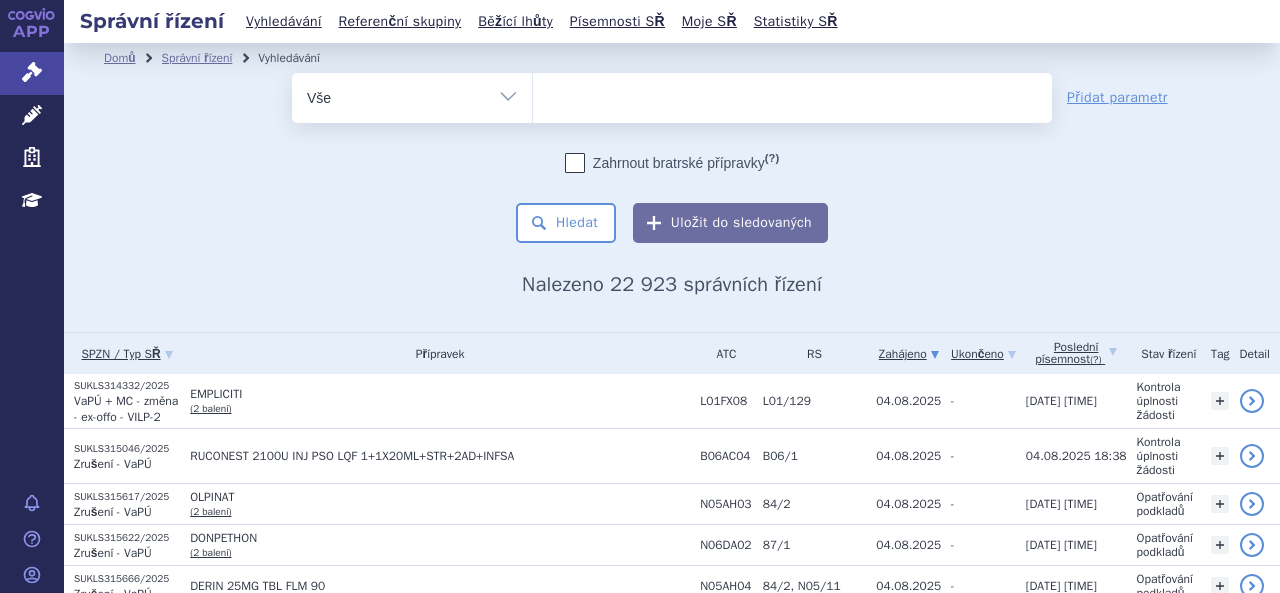 scroll, scrollTop: 0, scrollLeft: 0, axis: both 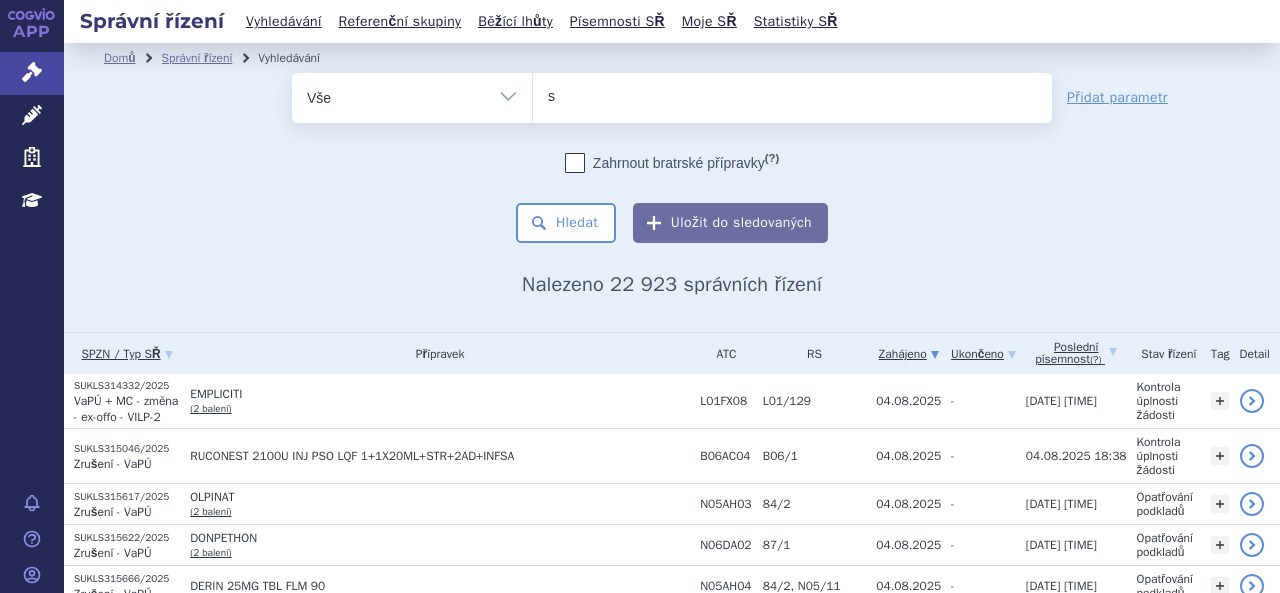 type on "sy" 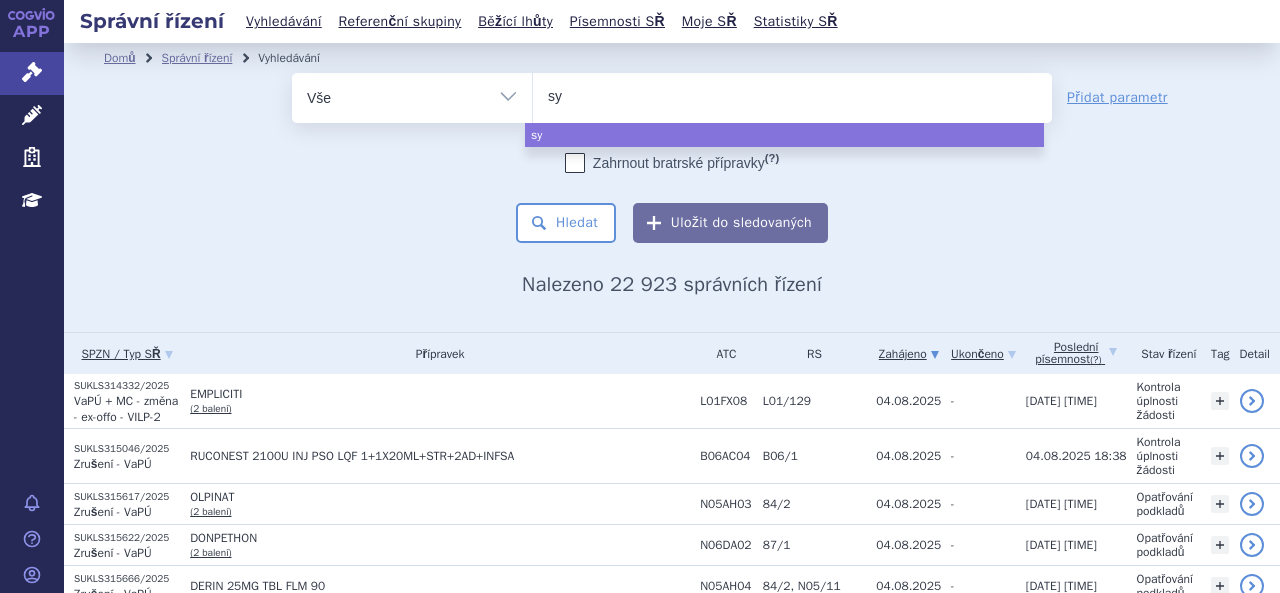 type on "sys" 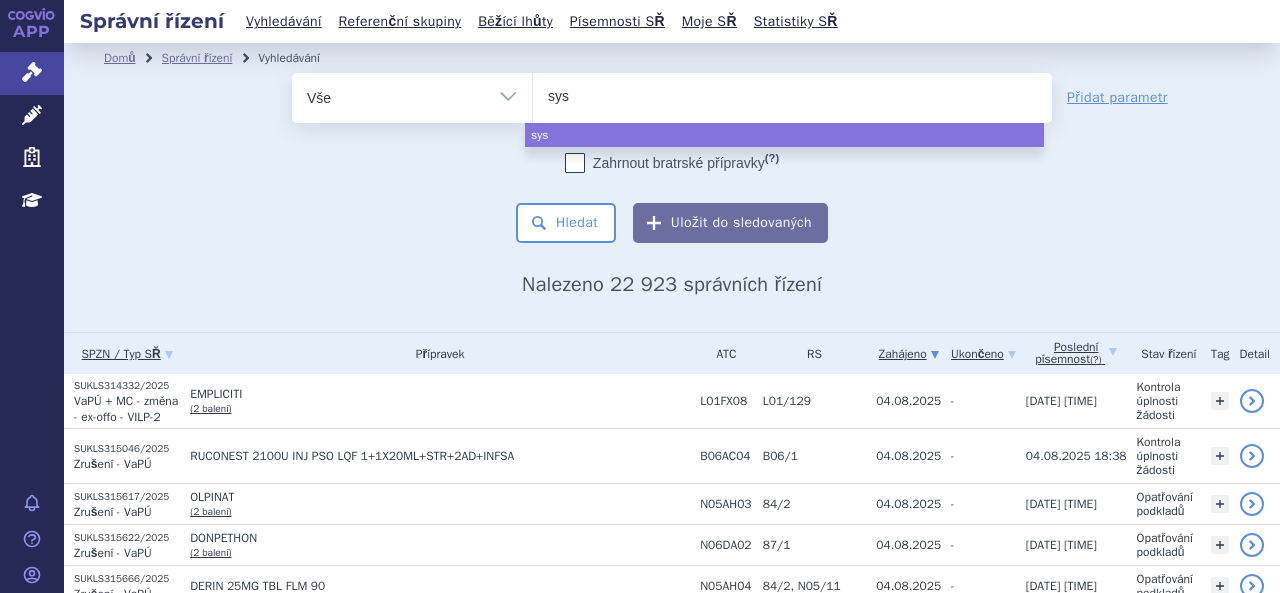 type on "sysa" 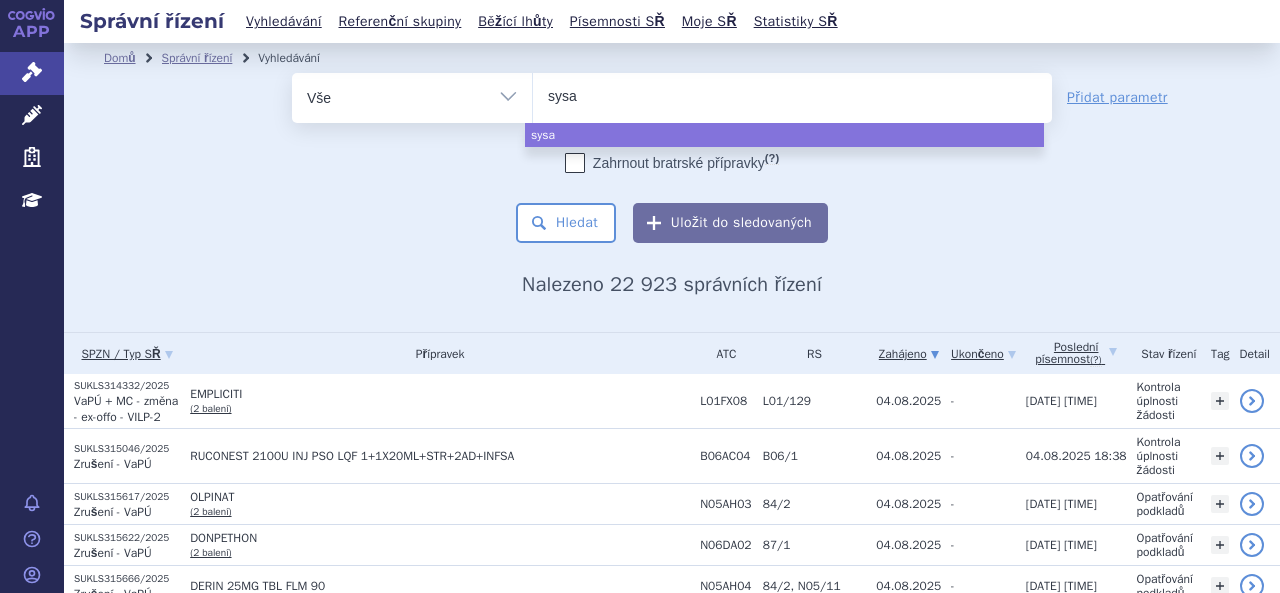 type on "sysad" 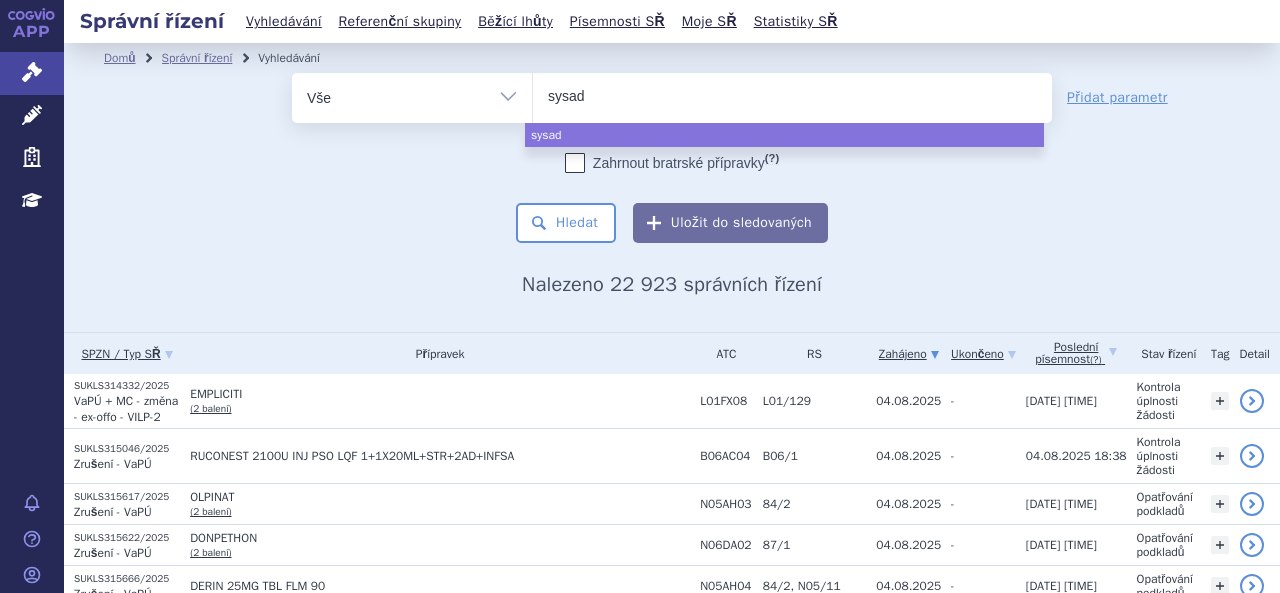 type on "sysado" 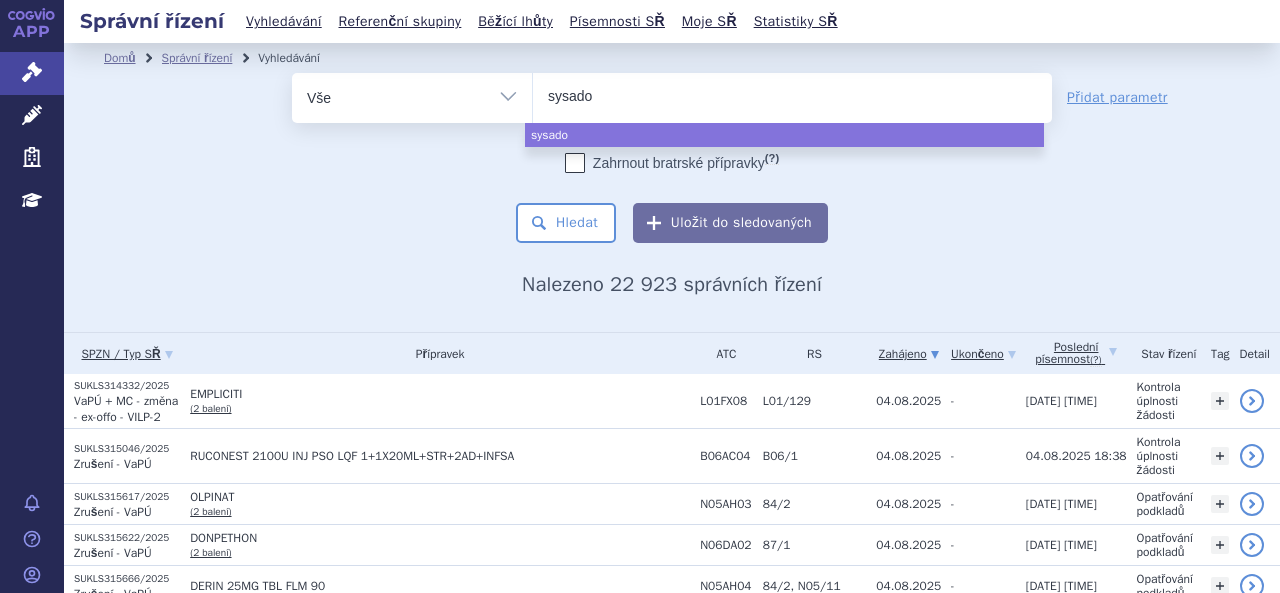 type on "sysadoa" 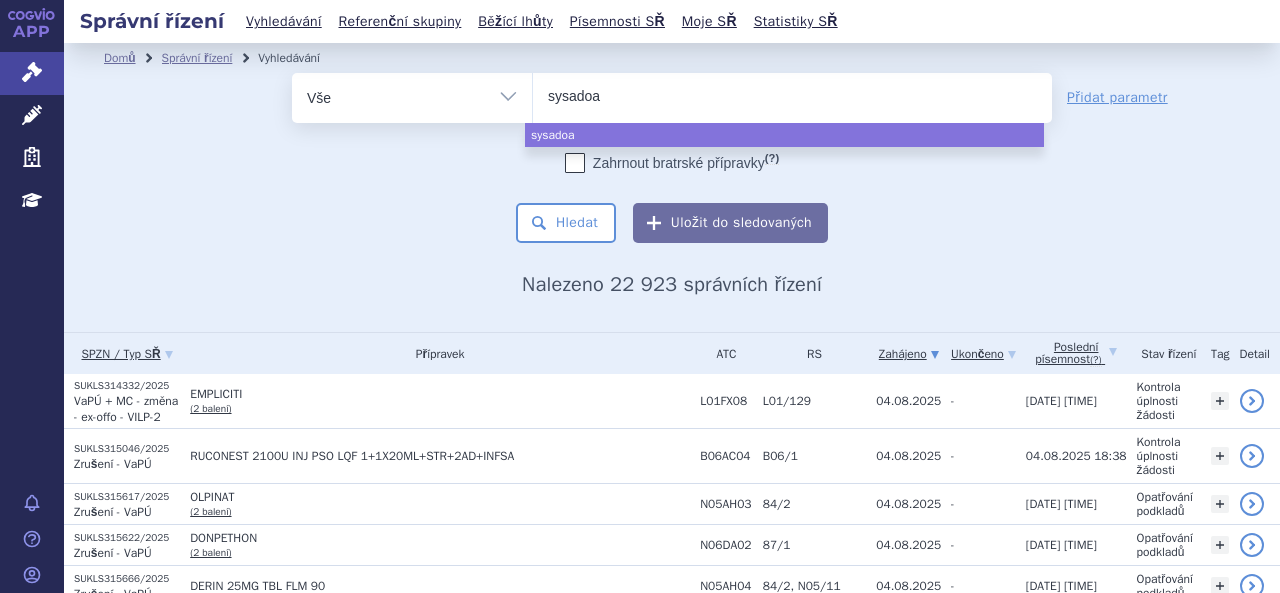 select on "sysadoa" 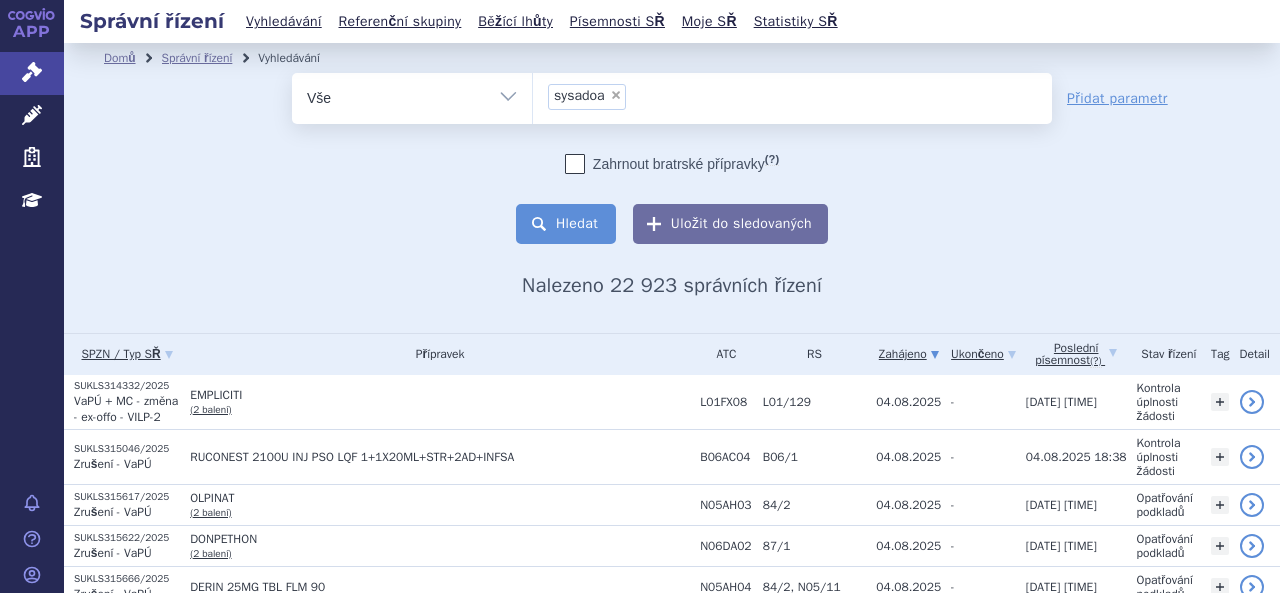 click on "Hledat" at bounding box center [566, 224] 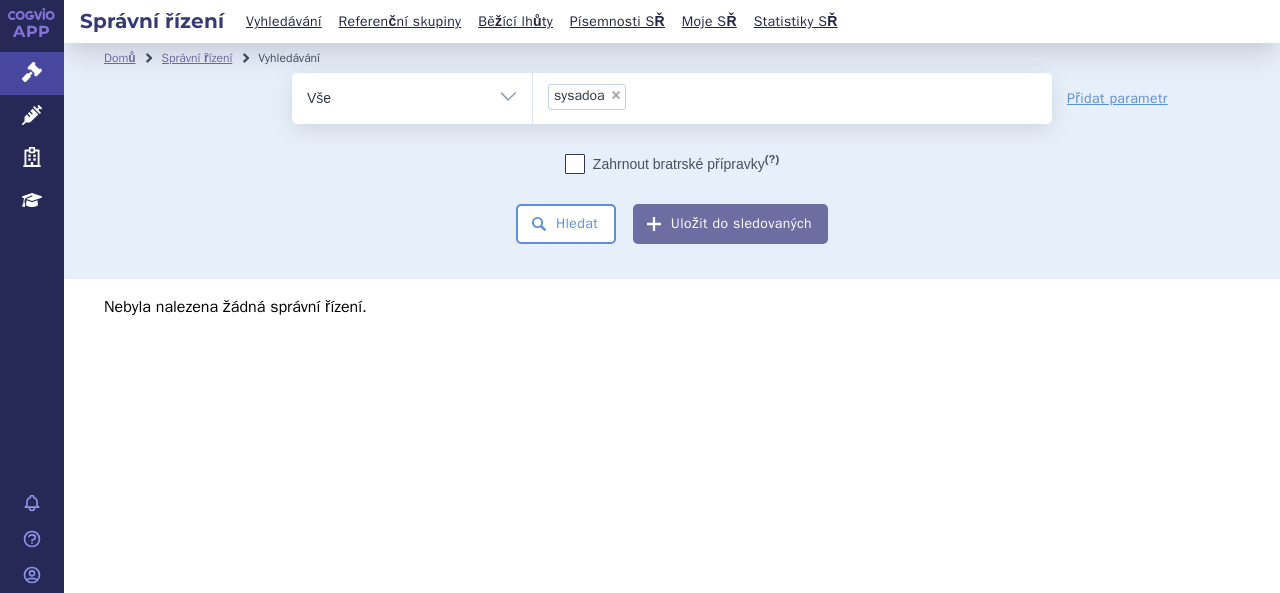 scroll, scrollTop: 0, scrollLeft: 0, axis: both 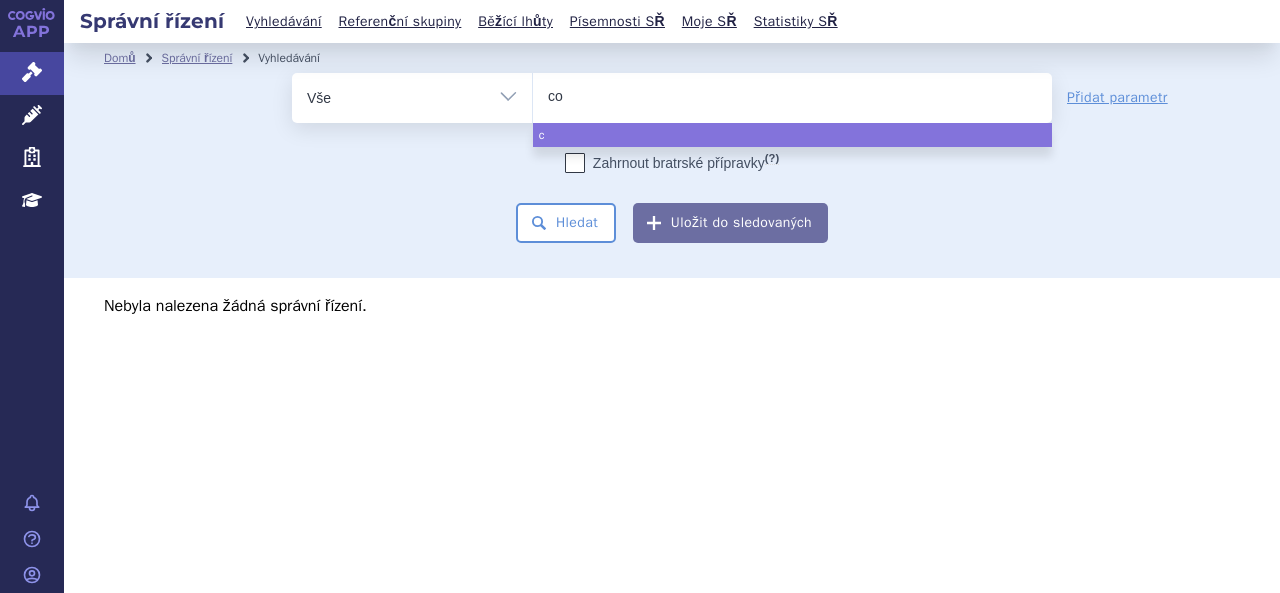 type on "con" 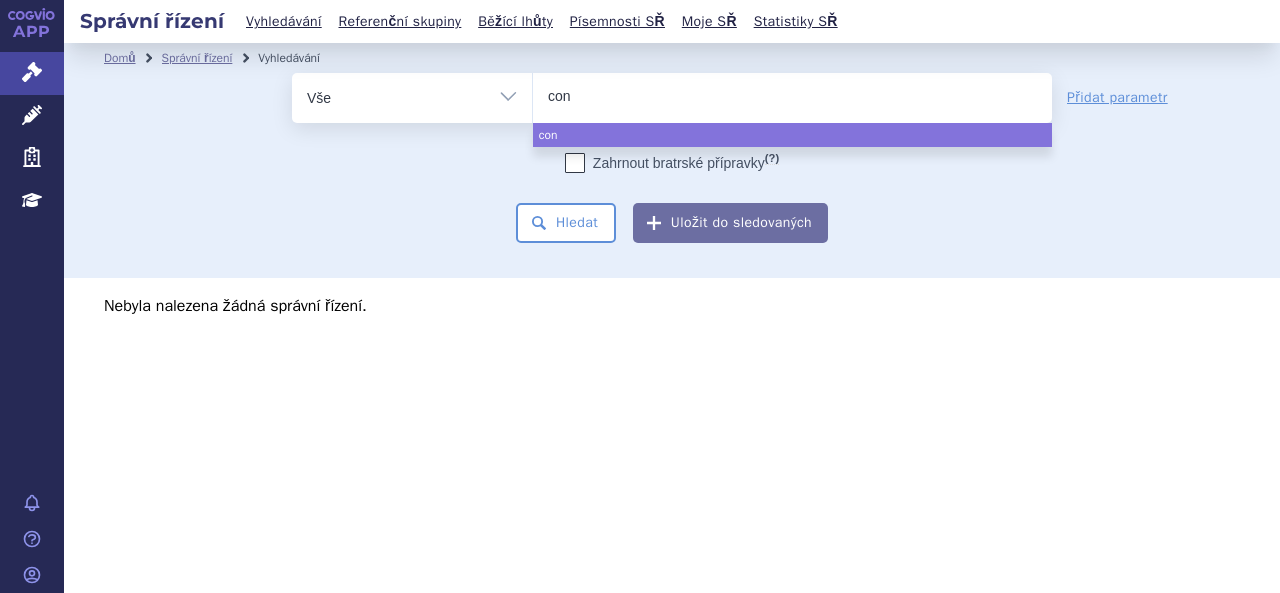 type on "cond" 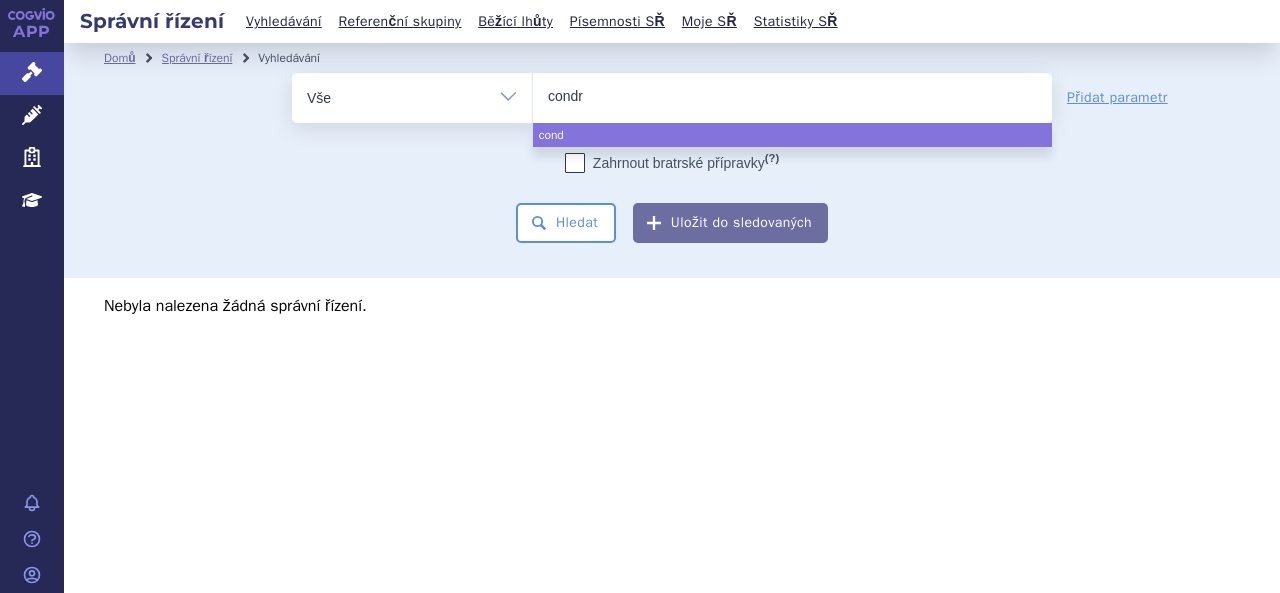 type on "condro" 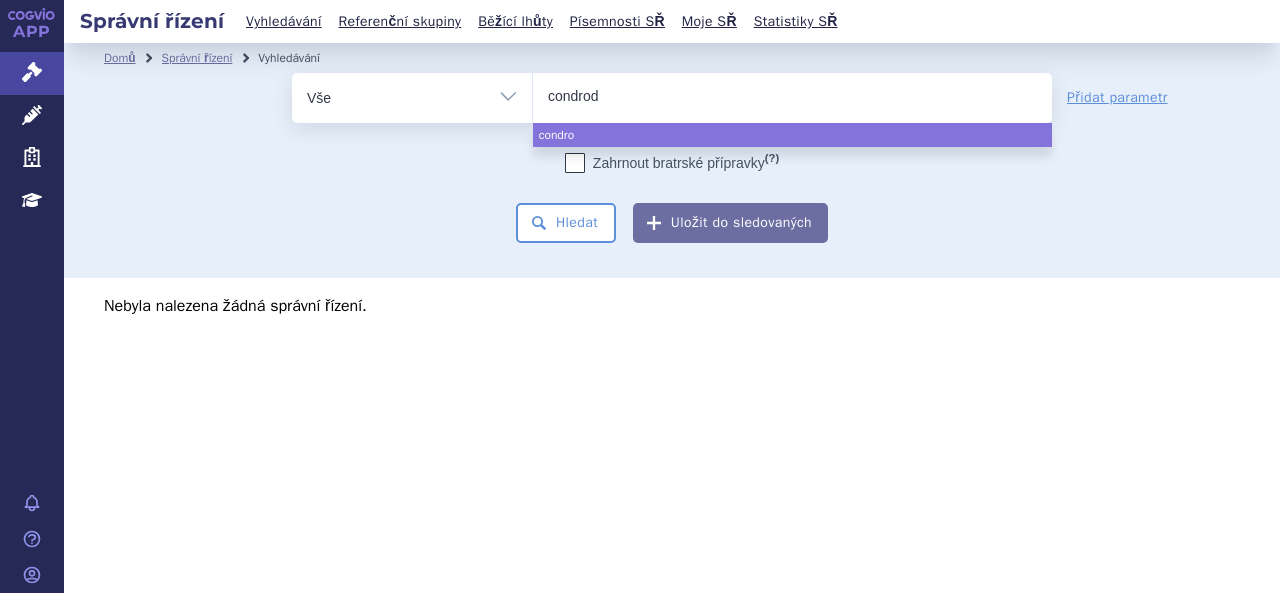 type on "condrodi" 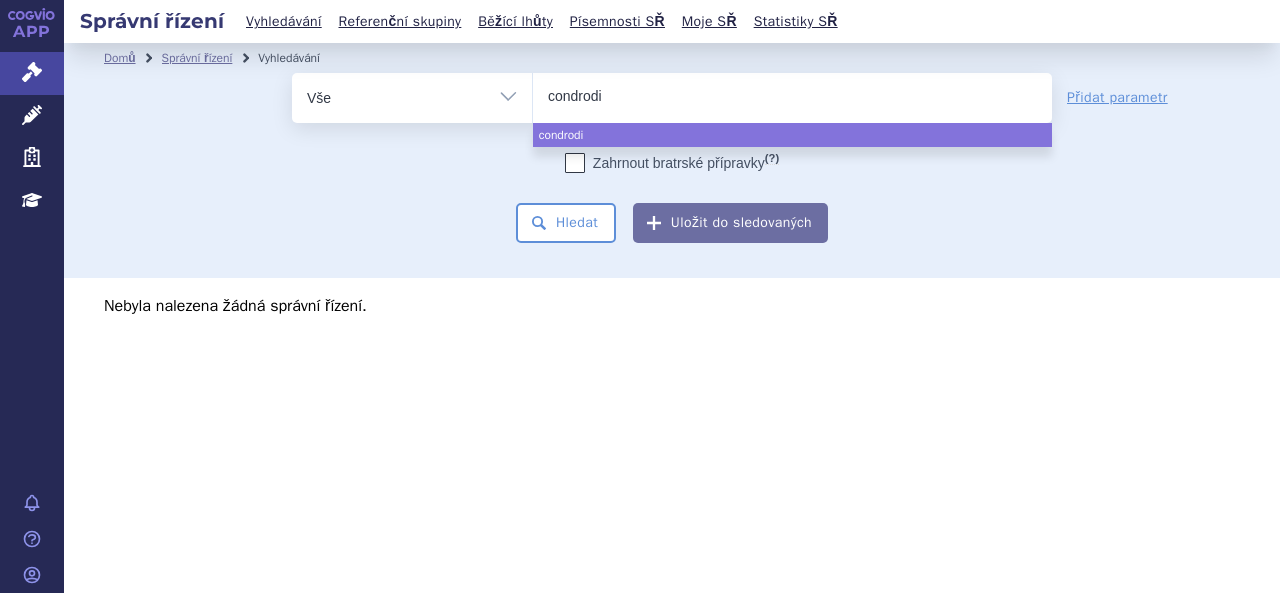 type on "condrodin" 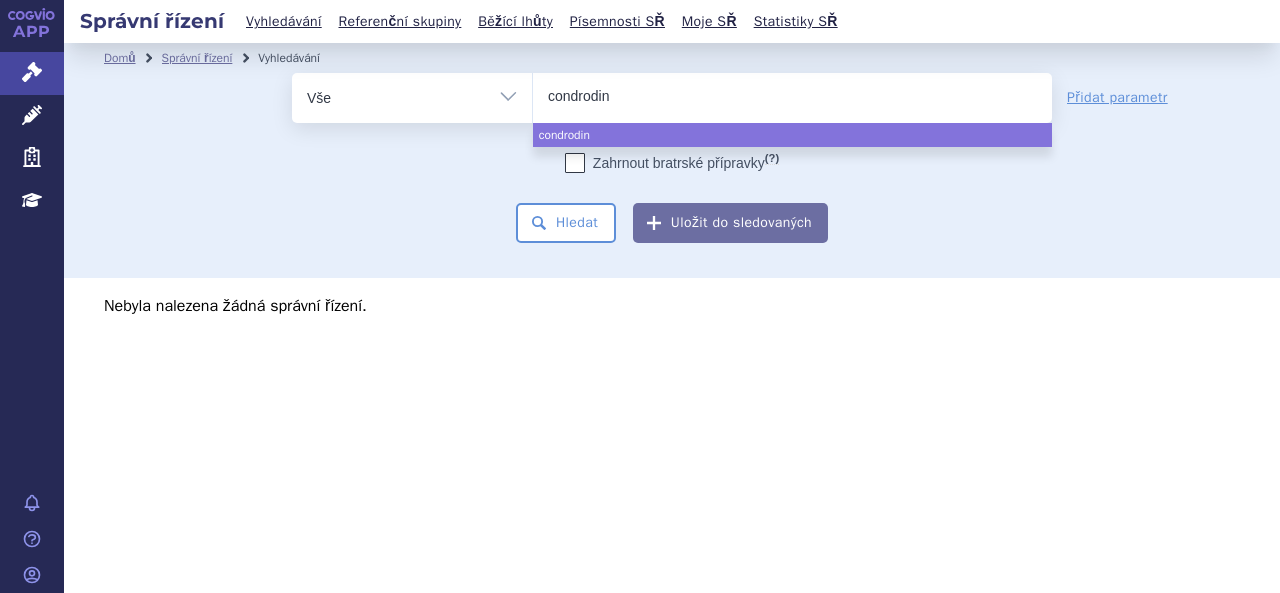 select on "condrodin" 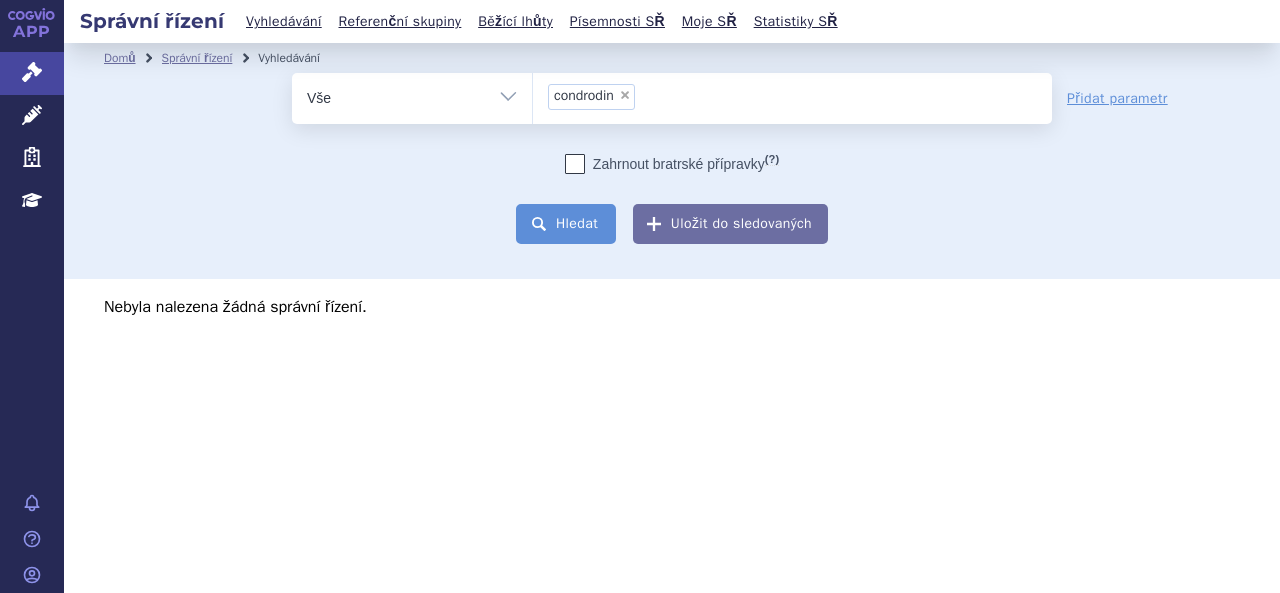 click on "Hledat" at bounding box center [566, 224] 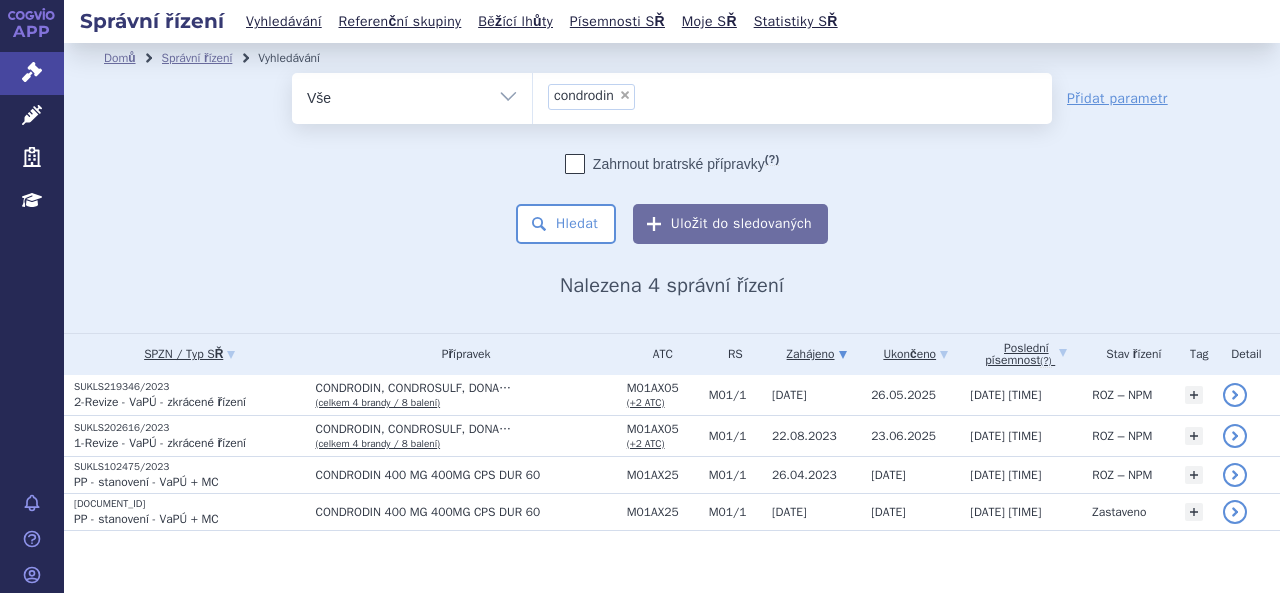 scroll, scrollTop: 0, scrollLeft: 0, axis: both 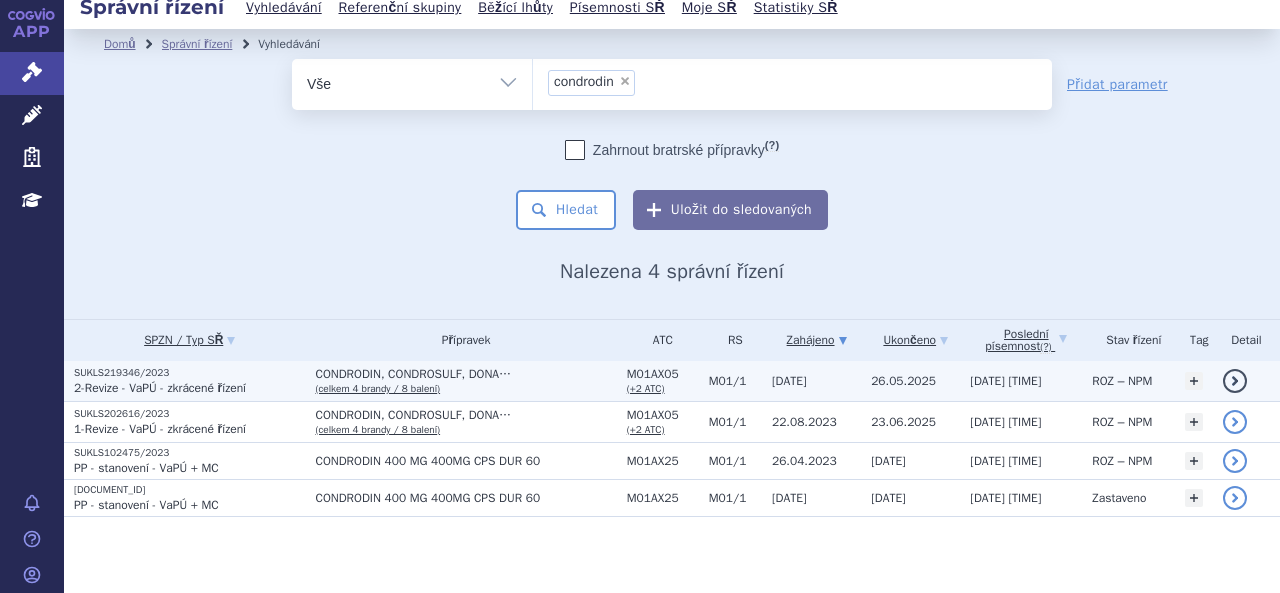 click on "CONDRODIN, CONDROSULF, DONA…" at bounding box center [465, 374] 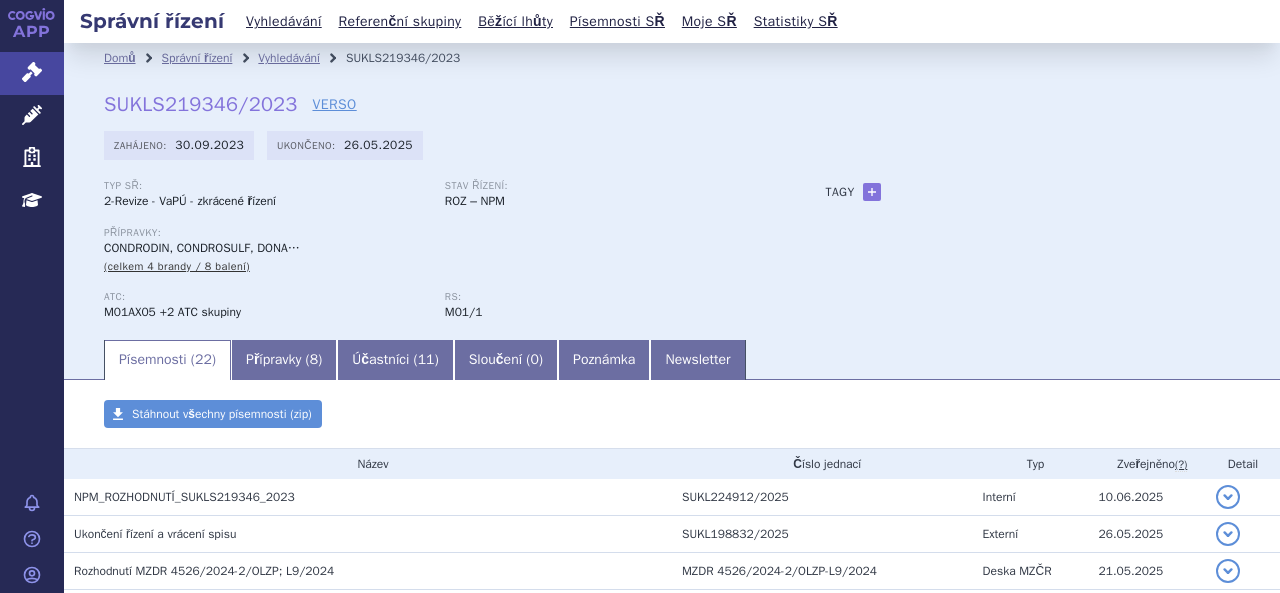 scroll, scrollTop: 0, scrollLeft: 0, axis: both 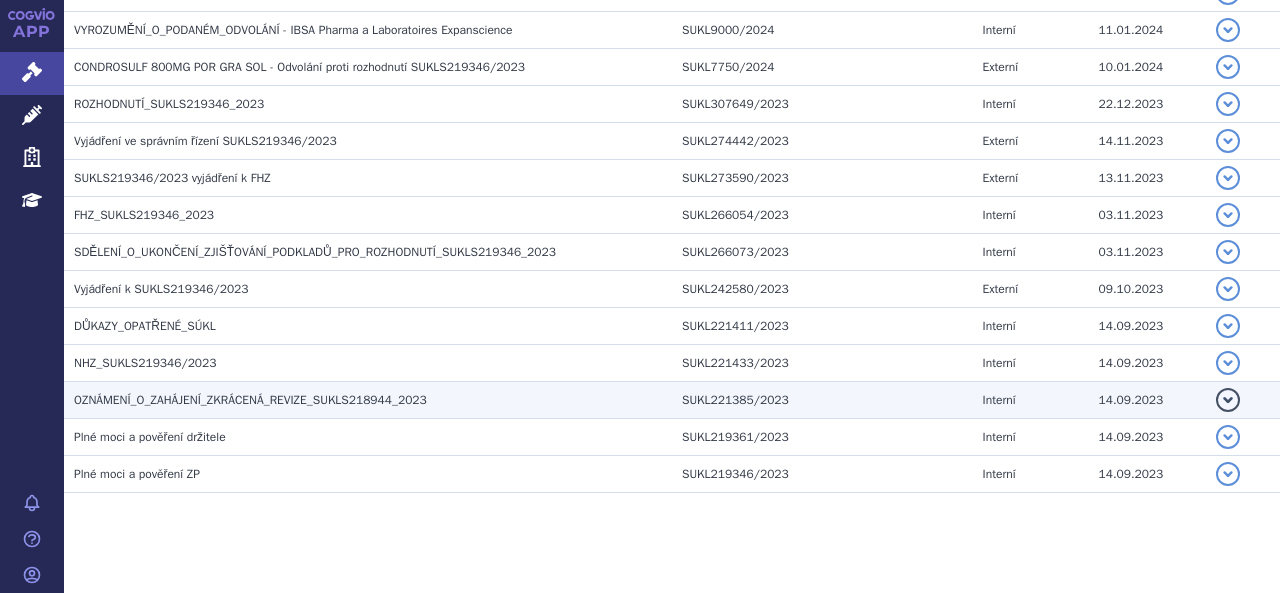 click on "OZNÁMENÍ_O_ZAHÁJENÍ_ZKRÁCENÁ_REVIZE_SUKLS218944_2023" at bounding box center [250, 400] 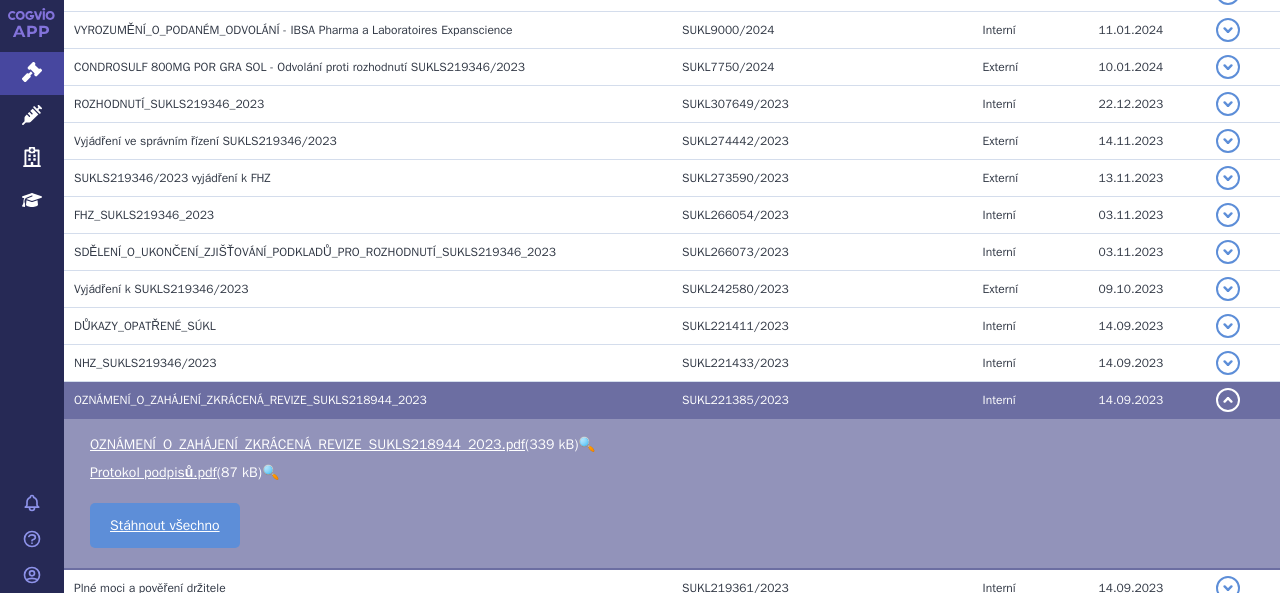 click on "🔍" at bounding box center (586, 444) 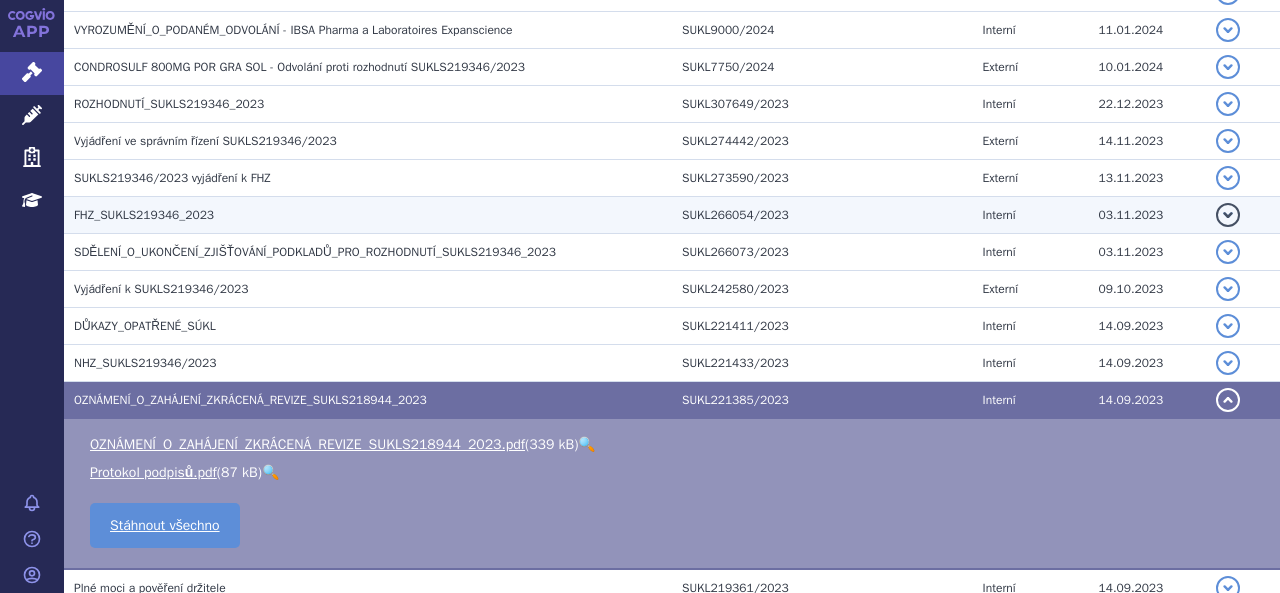 click on "FHZ_SUKLS219346_2023" at bounding box center [373, 215] 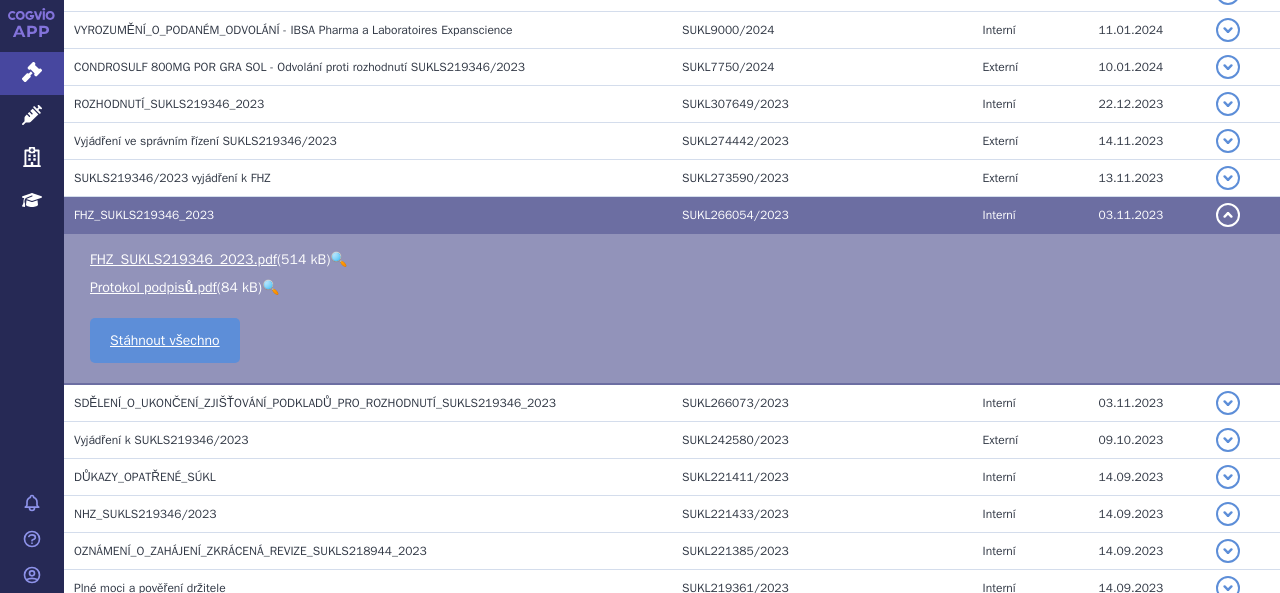 click on "🔍" at bounding box center (338, 259) 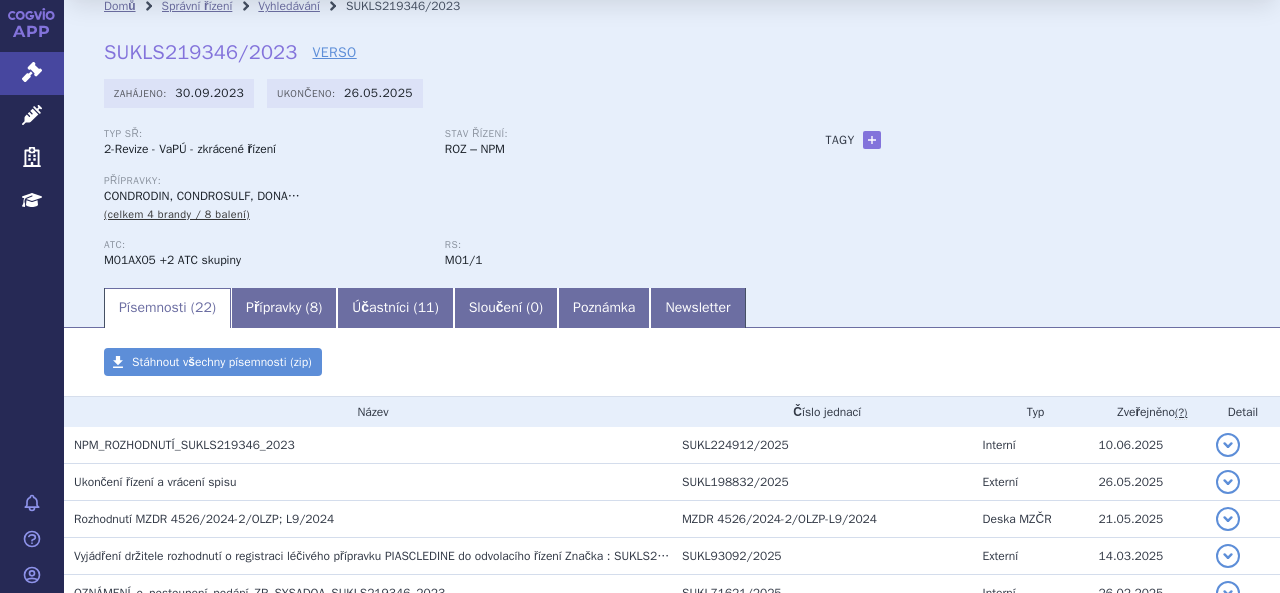scroll, scrollTop: 0, scrollLeft: 0, axis: both 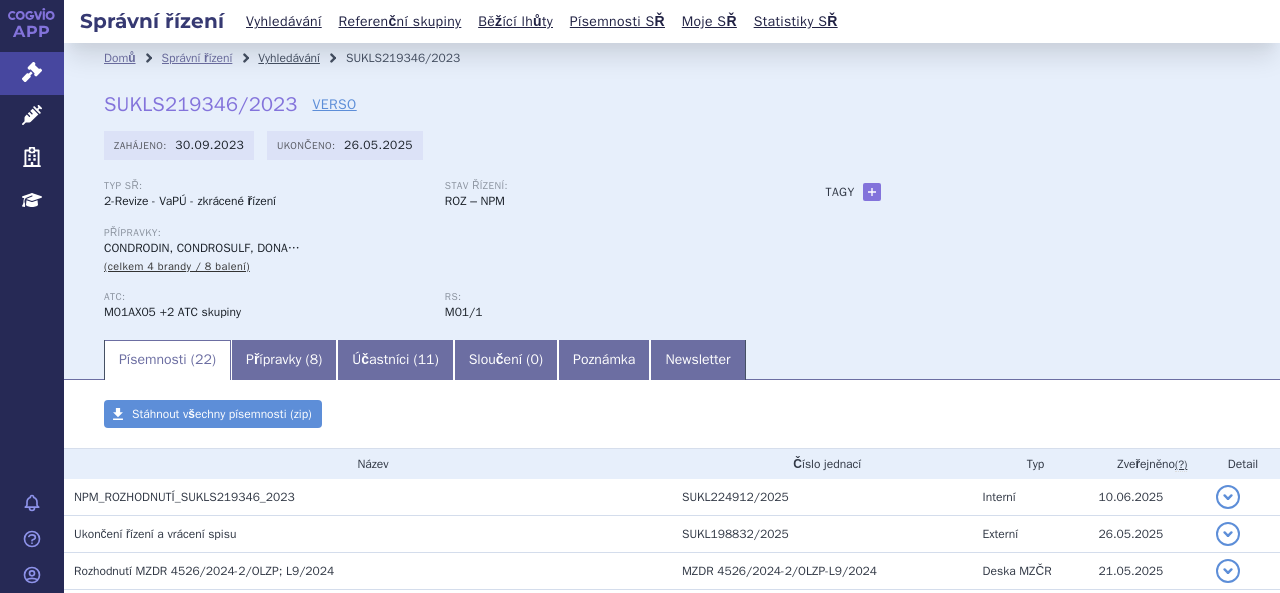 click on "Vyhledávání" at bounding box center [289, 58] 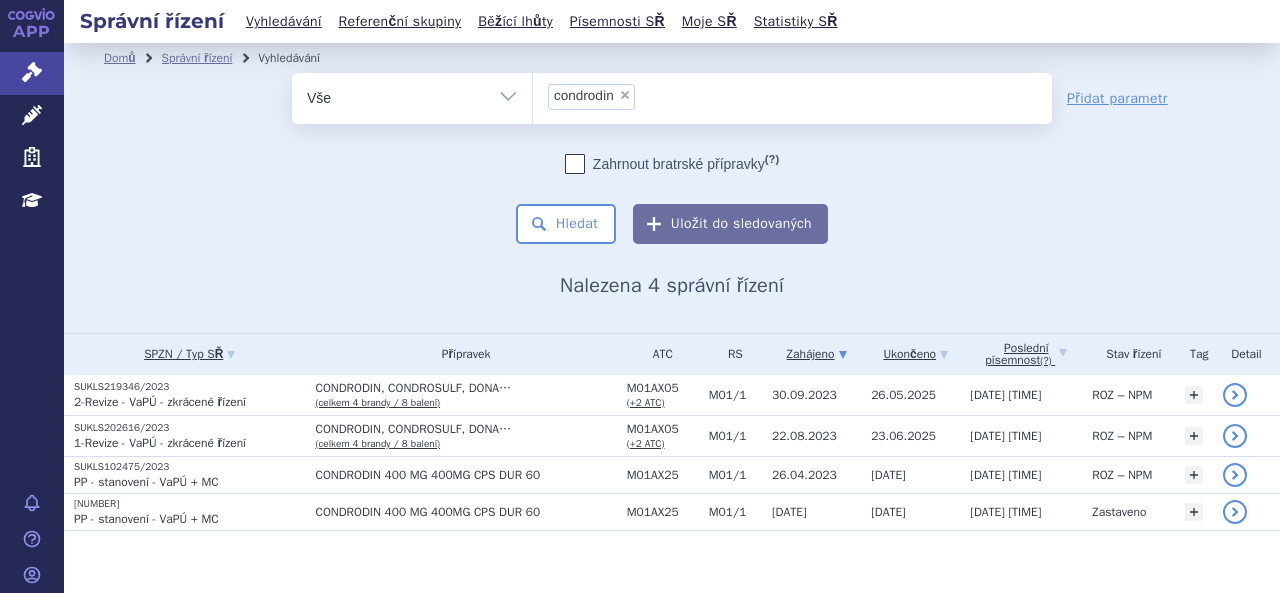 scroll, scrollTop: 0, scrollLeft: 0, axis: both 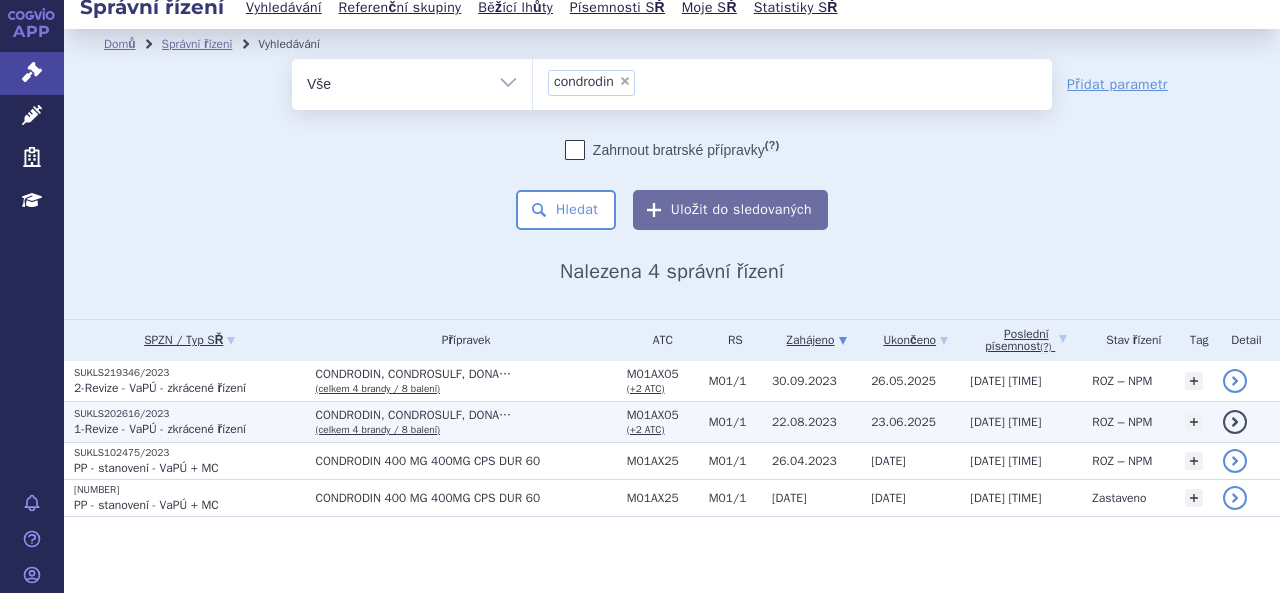 click on "CONDRODIN, CONDROSULF, DONA…
(celkem 4 brandy / 8 balení)" at bounding box center [460, 421] 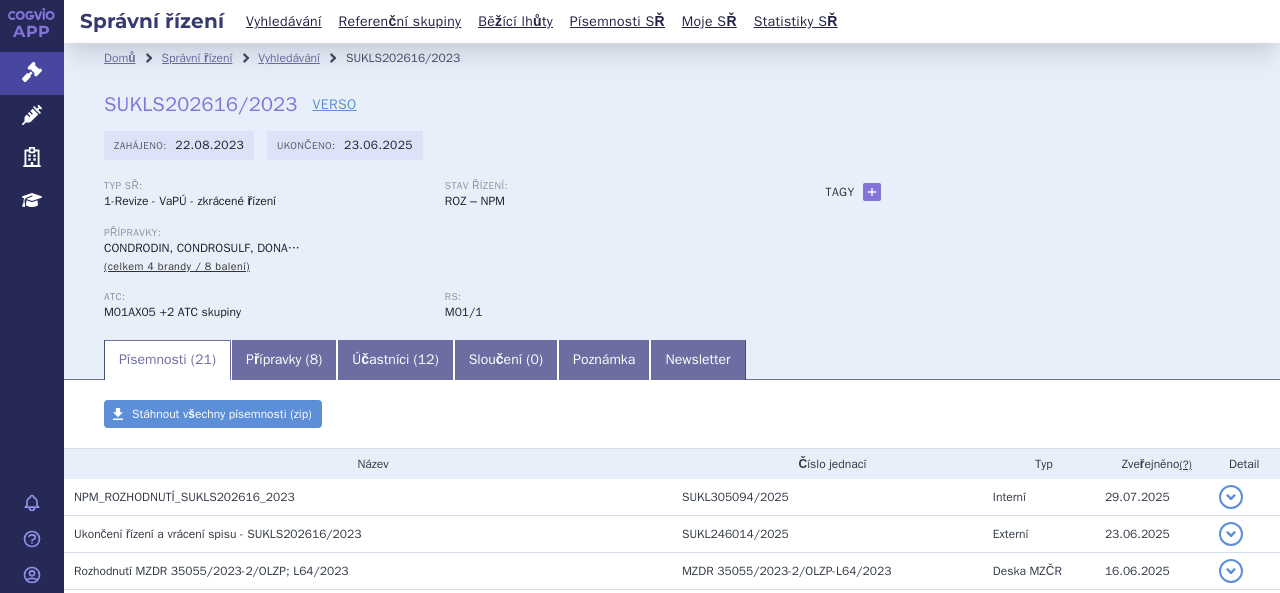 scroll, scrollTop: 0, scrollLeft: 0, axis: both 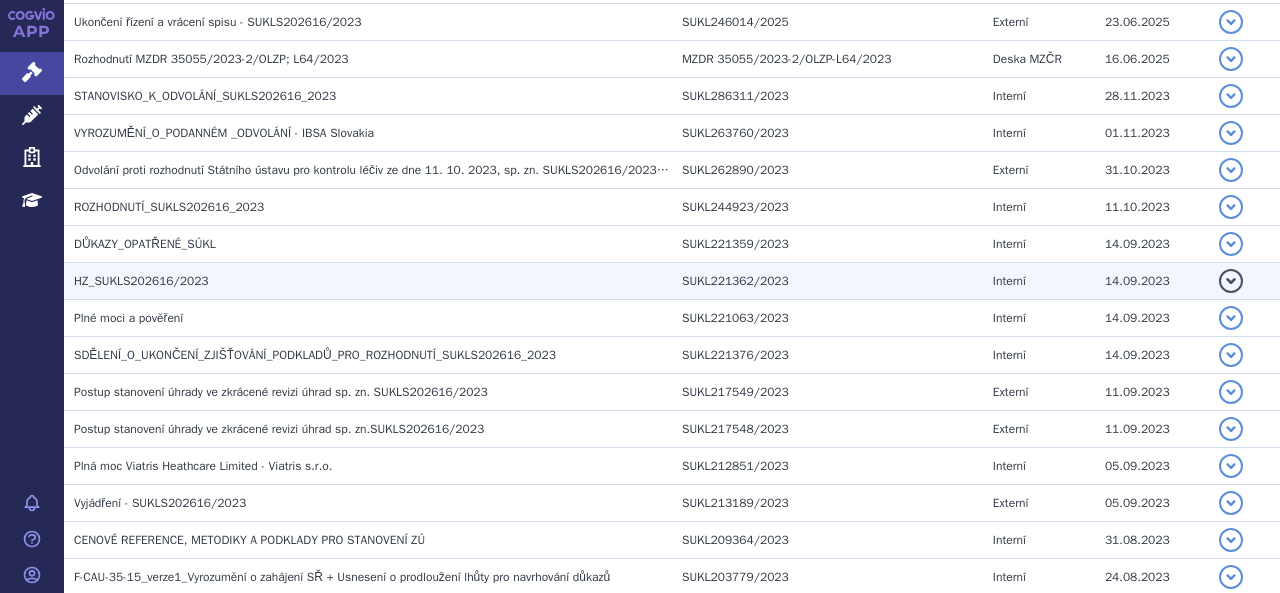 click on "HZ_SUKLS202616/2023" at bounding box center (368, 281) 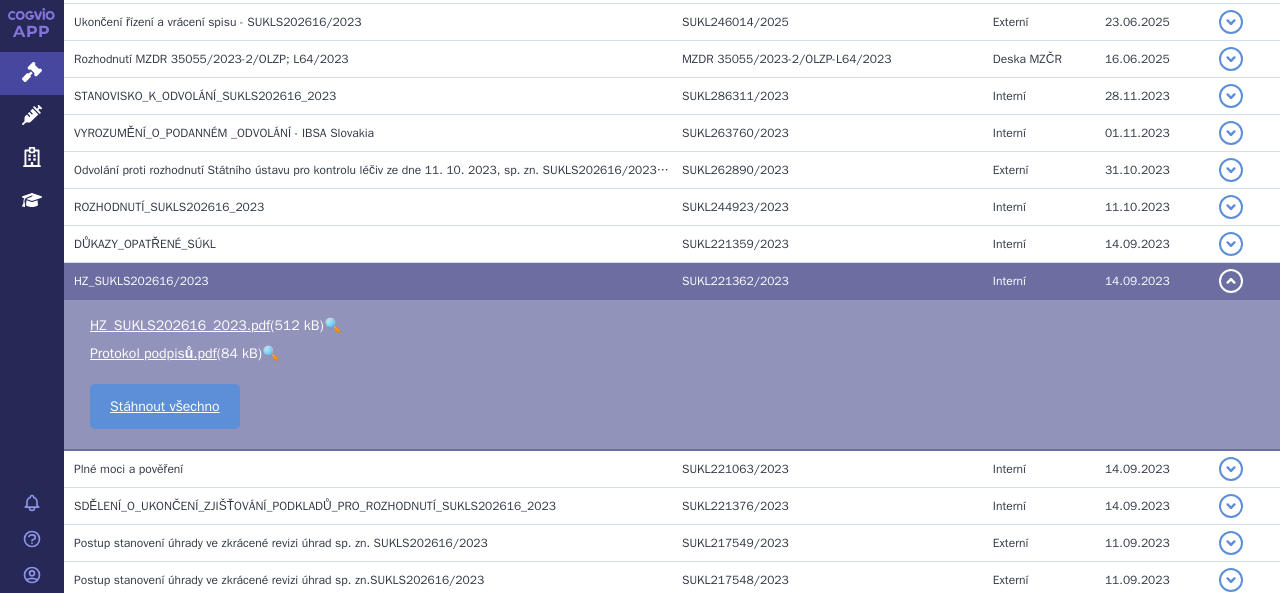 click on "🔍" at bounding box center [332, 325] 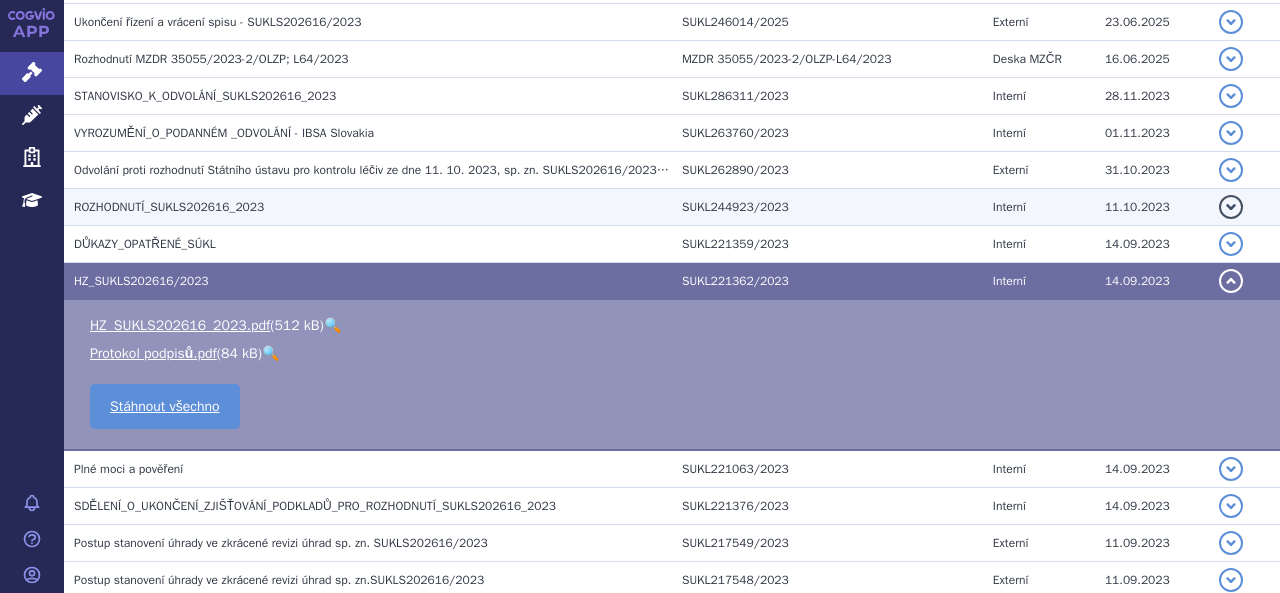 scroll, scrollTop: 0, scrollLeft: 0, axis: both 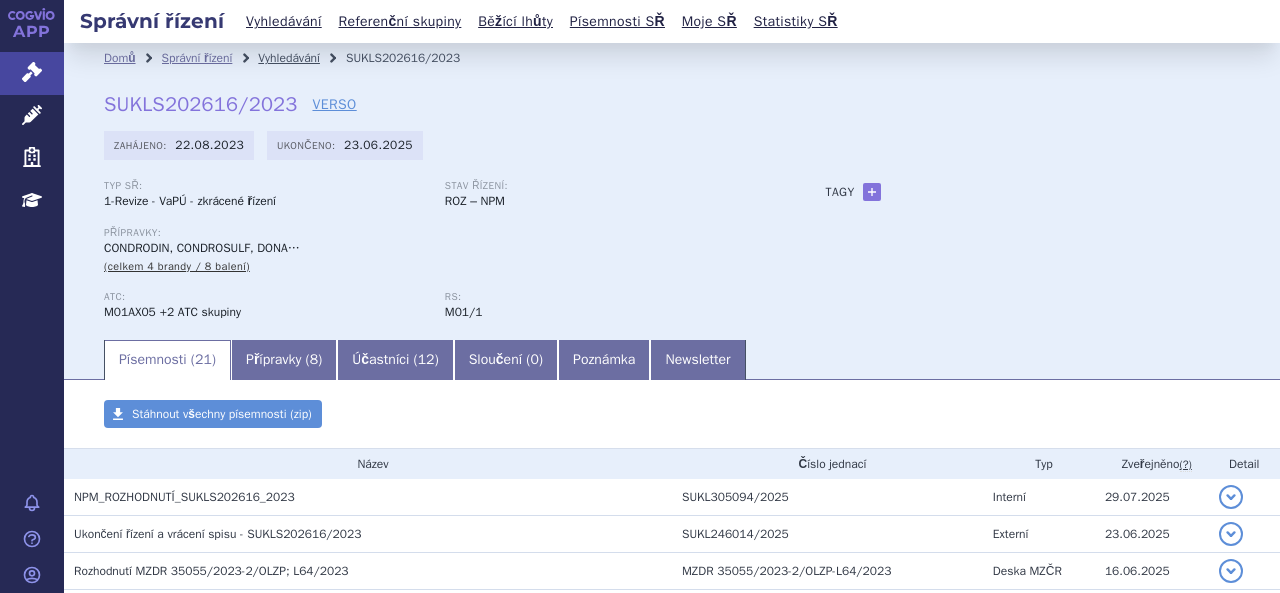 click on "Vyhledávání" at bounding box center (289, 58) 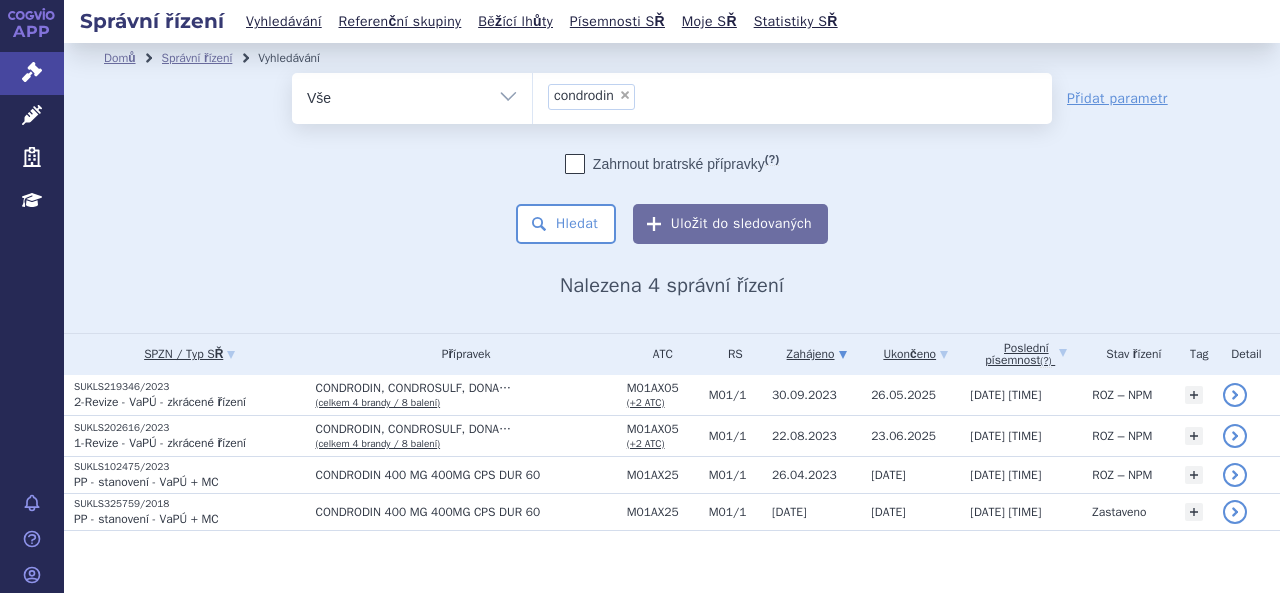 scroll, scrollTop: 0, scrollLeft: 0, axis: both 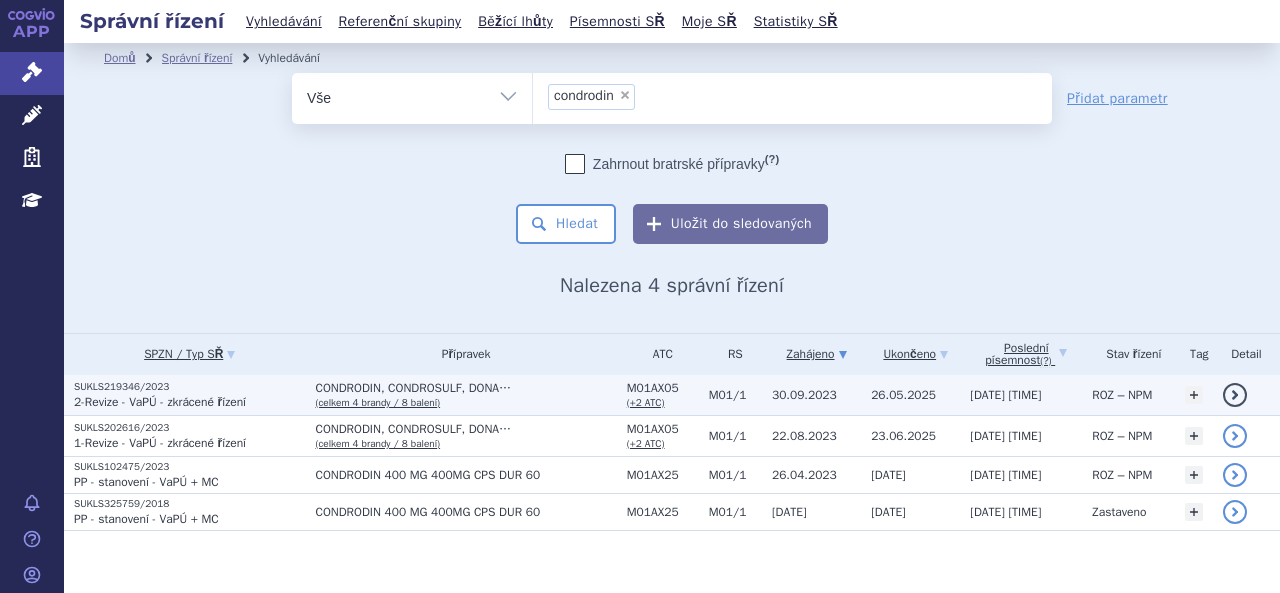 click on "(celkem 4 brandy / 8 balení)" at bounding box center [377, 402] 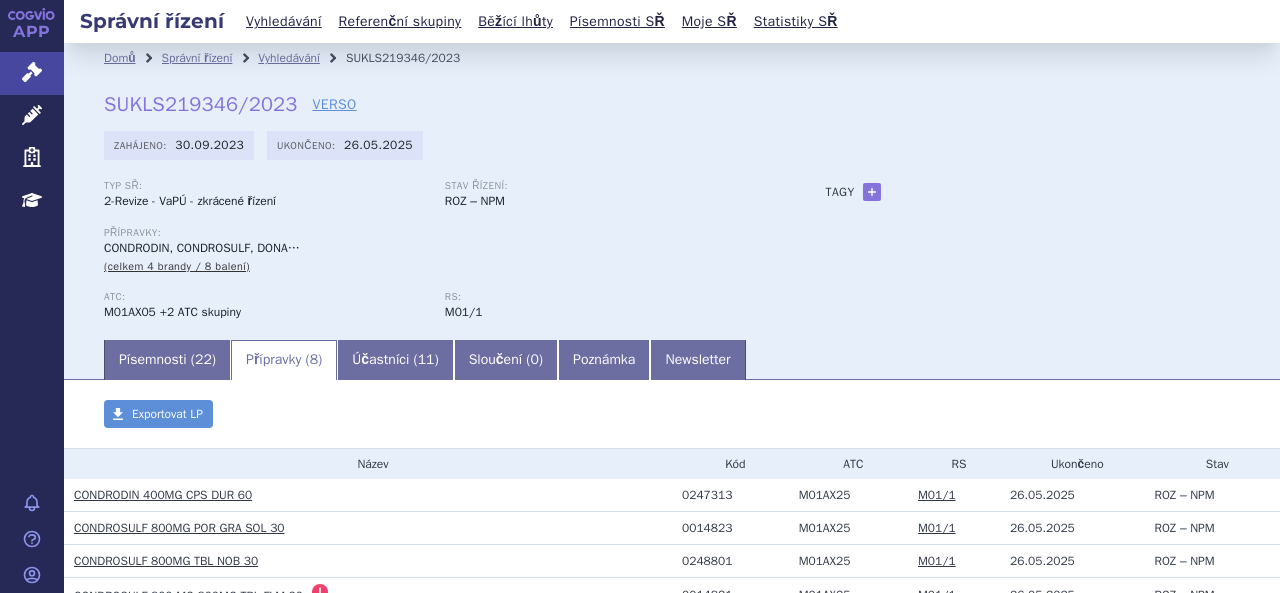 scroll, scrollTop: 0, scrollLeft: 0, axis: both 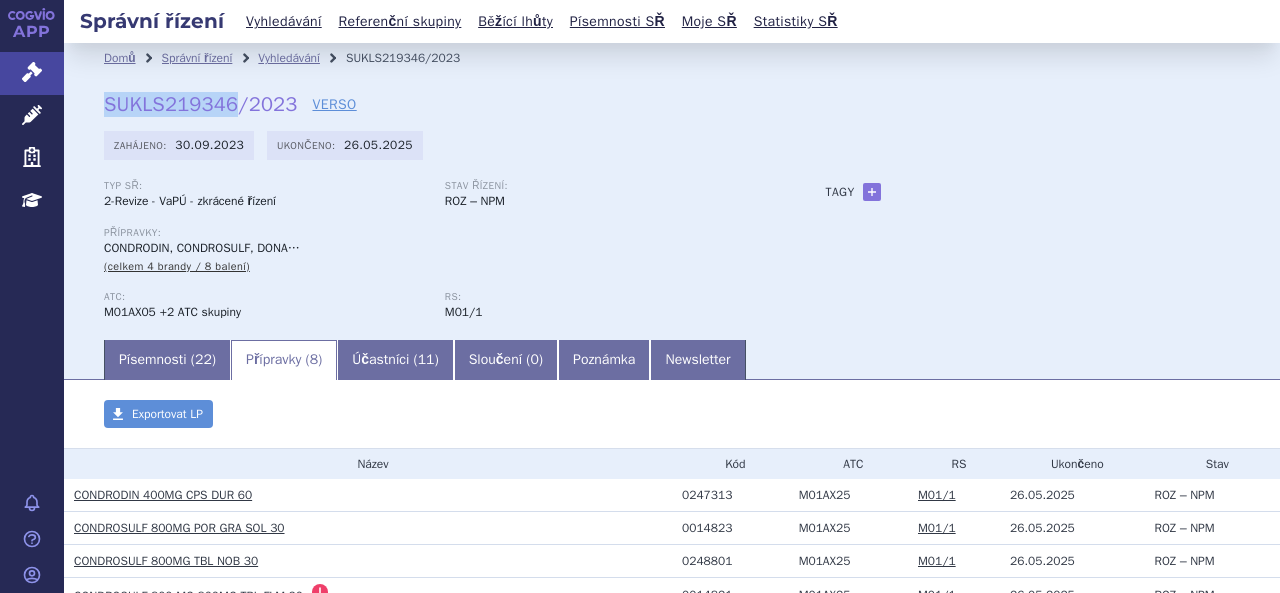 click on "SUKLS219346/2023" at bounding box center (200, 104) 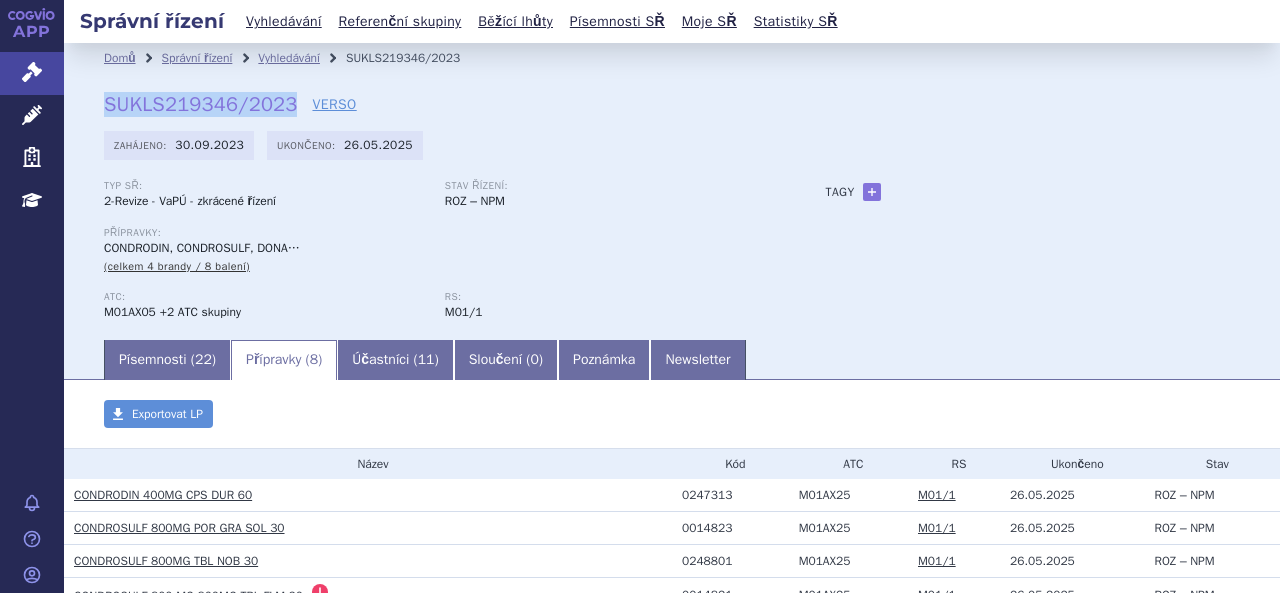 click on "SUKLS219346/2023" at bounding box center [200, 104] 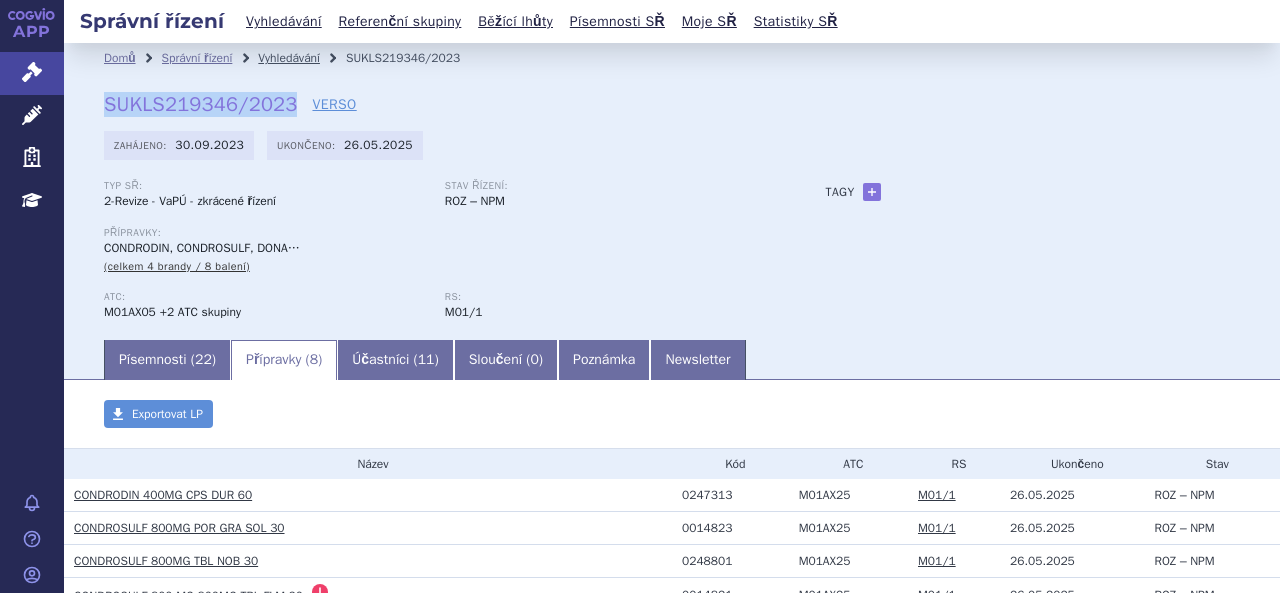 click on "Vyhledávání" at bounding box center [289, 58] 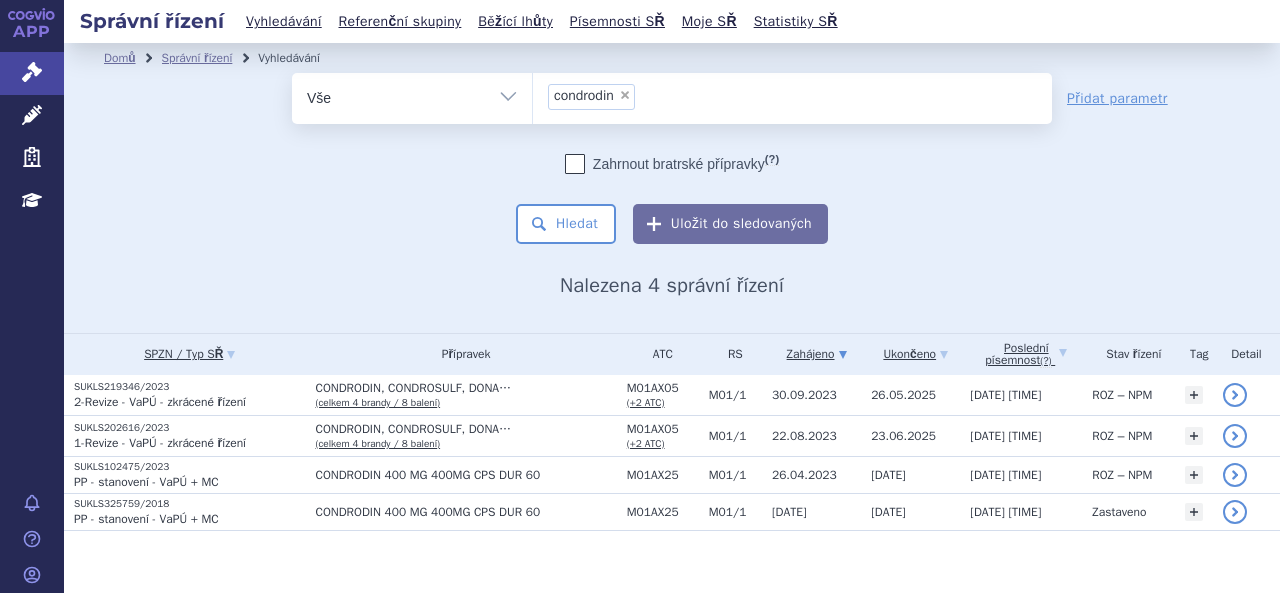 scroll, scrollTop: 0, scrollLeft: 0, axis: both 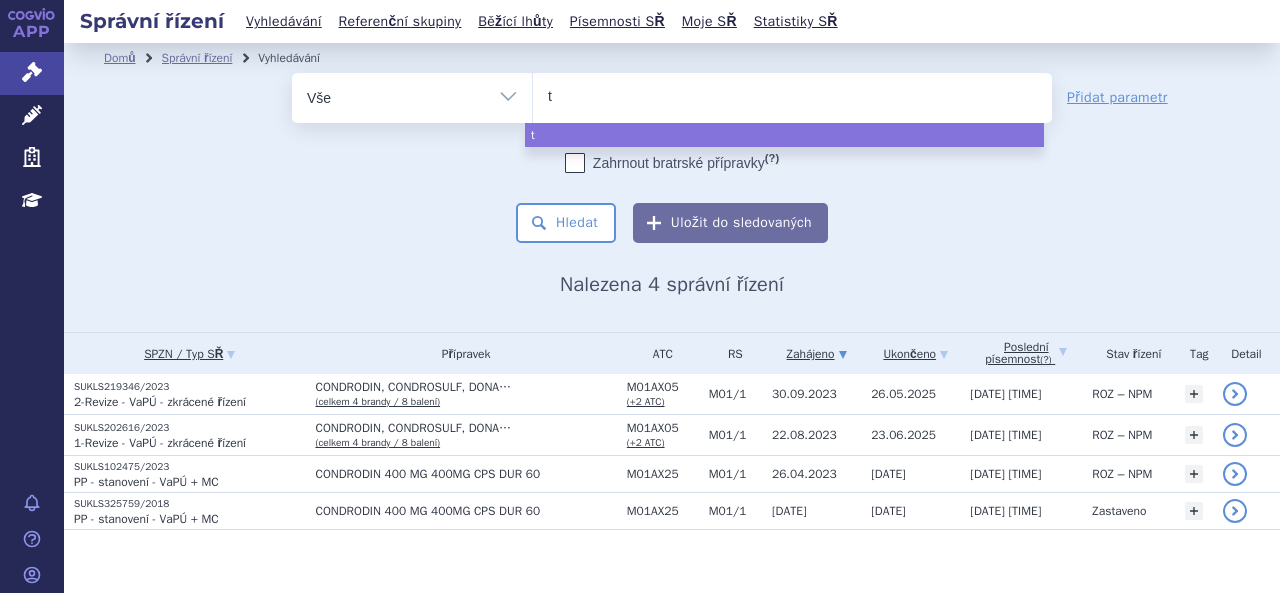 type on "ta" 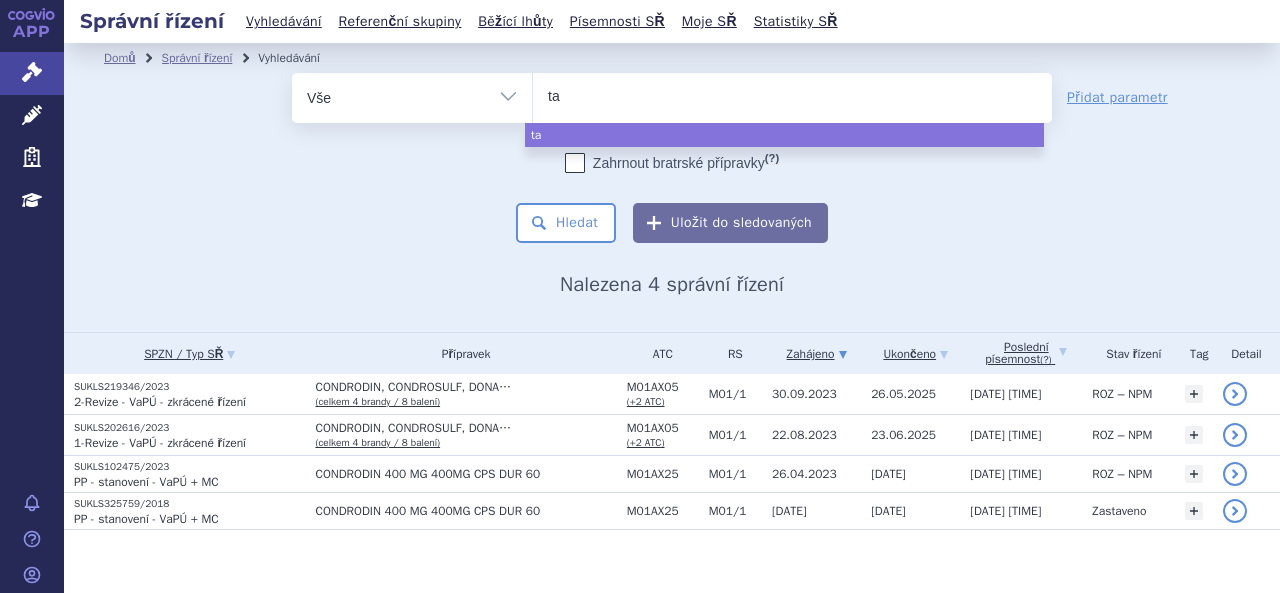 type on "tag" 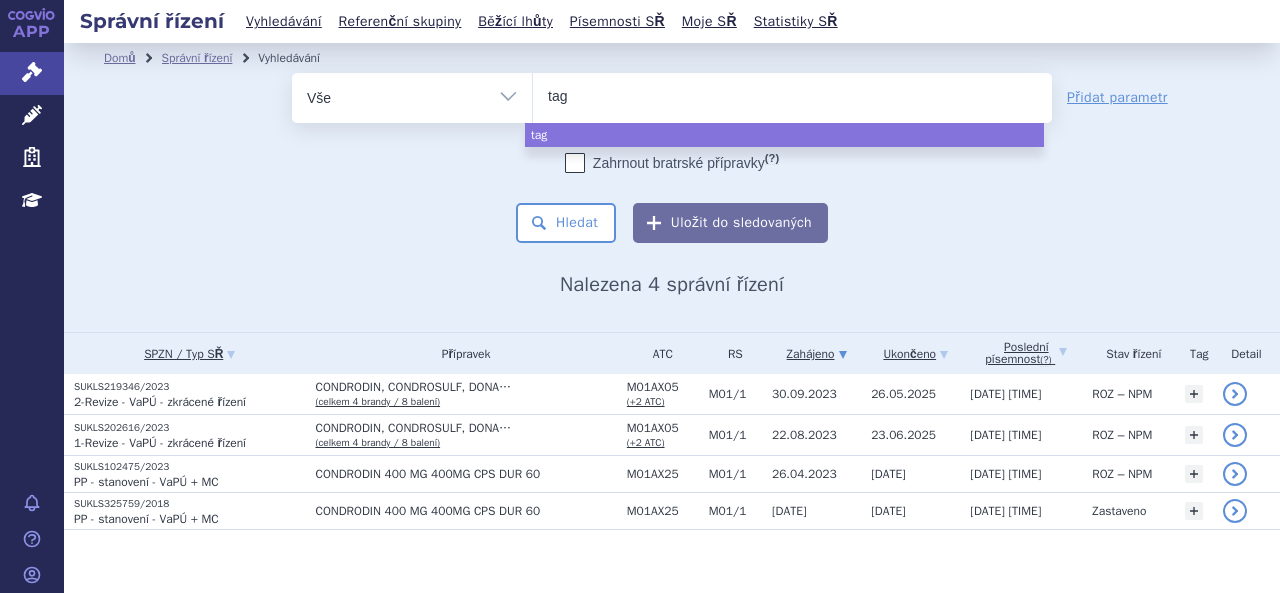 type on "tagr" 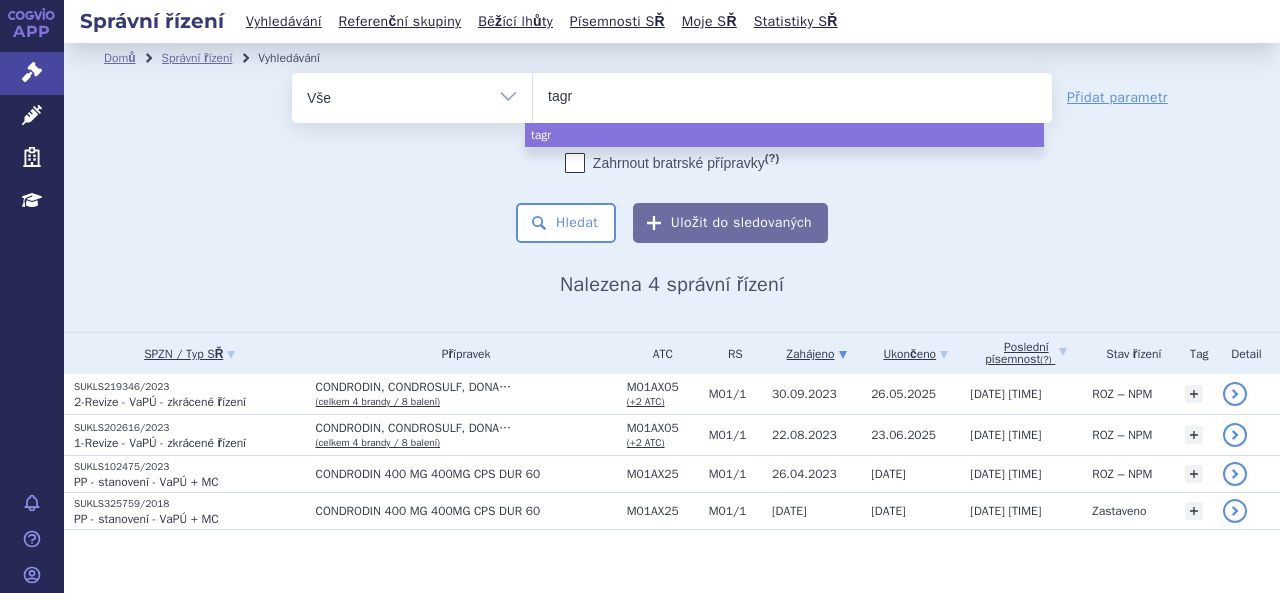 type on "tagri" 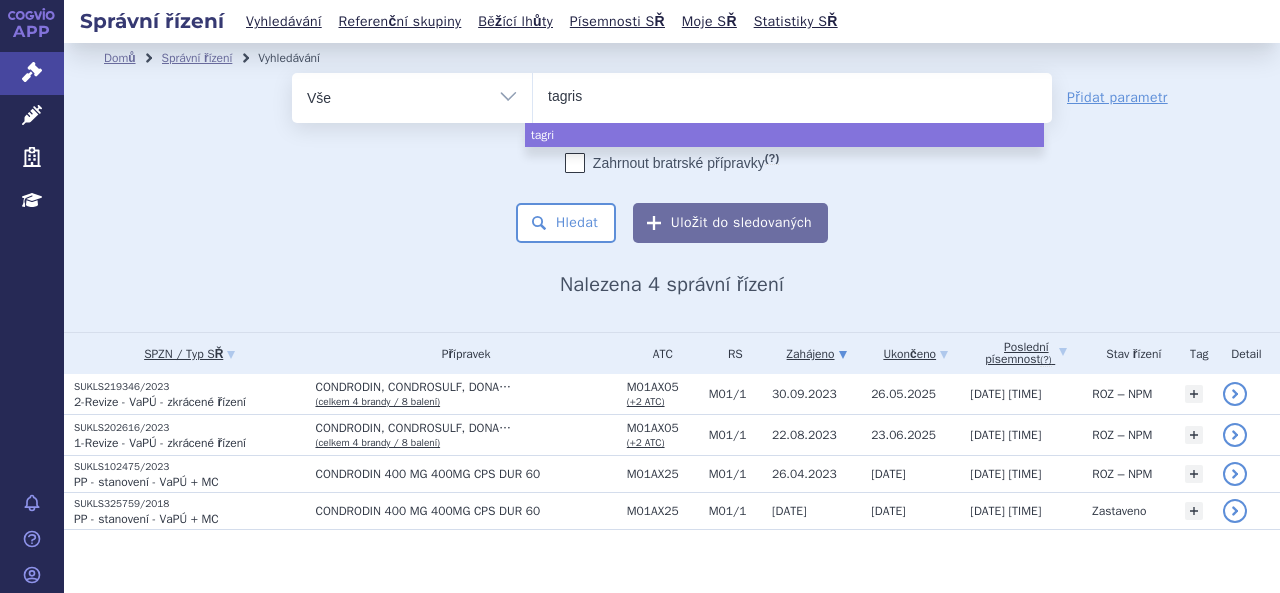 type on "tagriss" 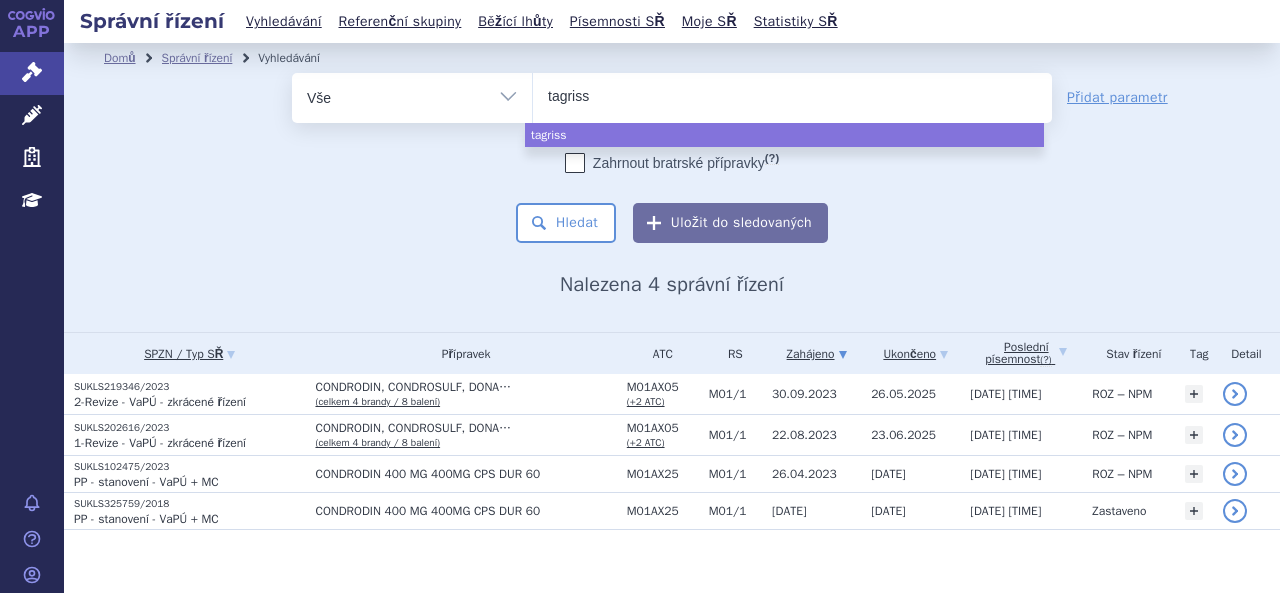 type on "tagrisso" 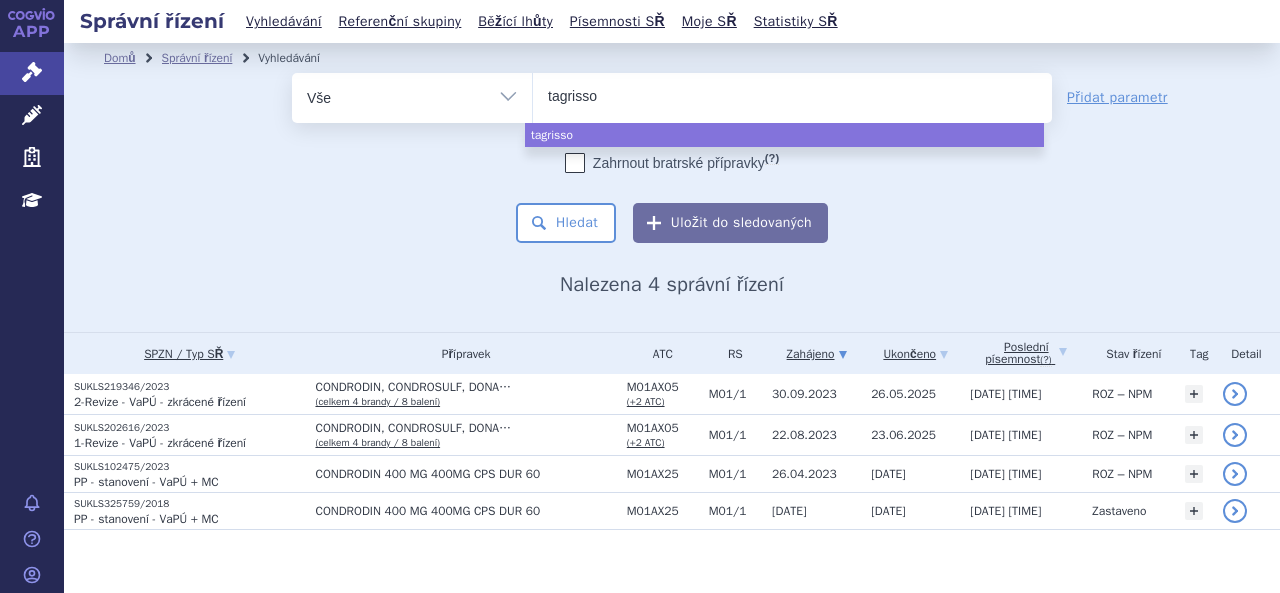 select on "tagrisso" 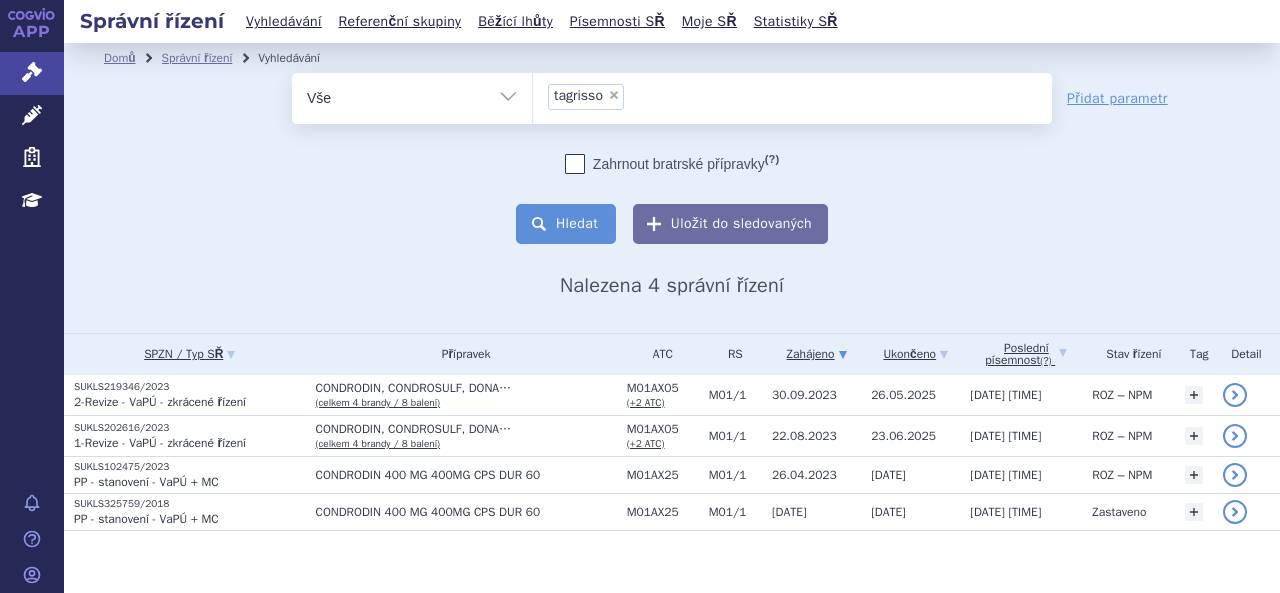 click on "Hledat" at bounding box center (566, 224) 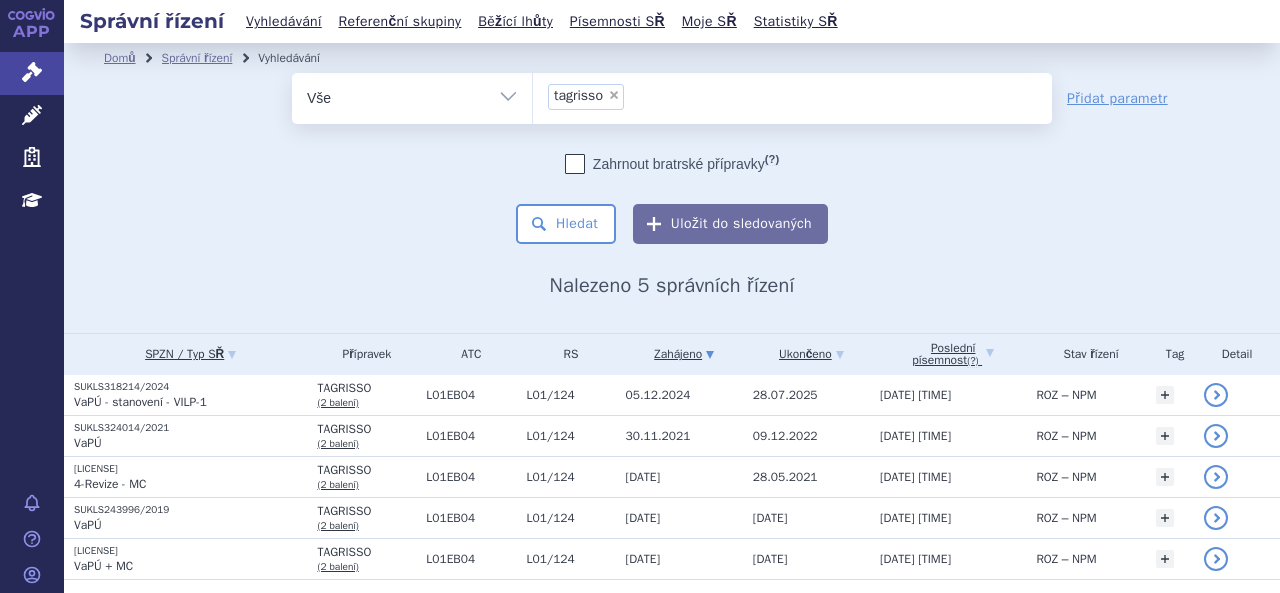 scroll, scrollTop: 0, scrollLeft: 0, axis: both 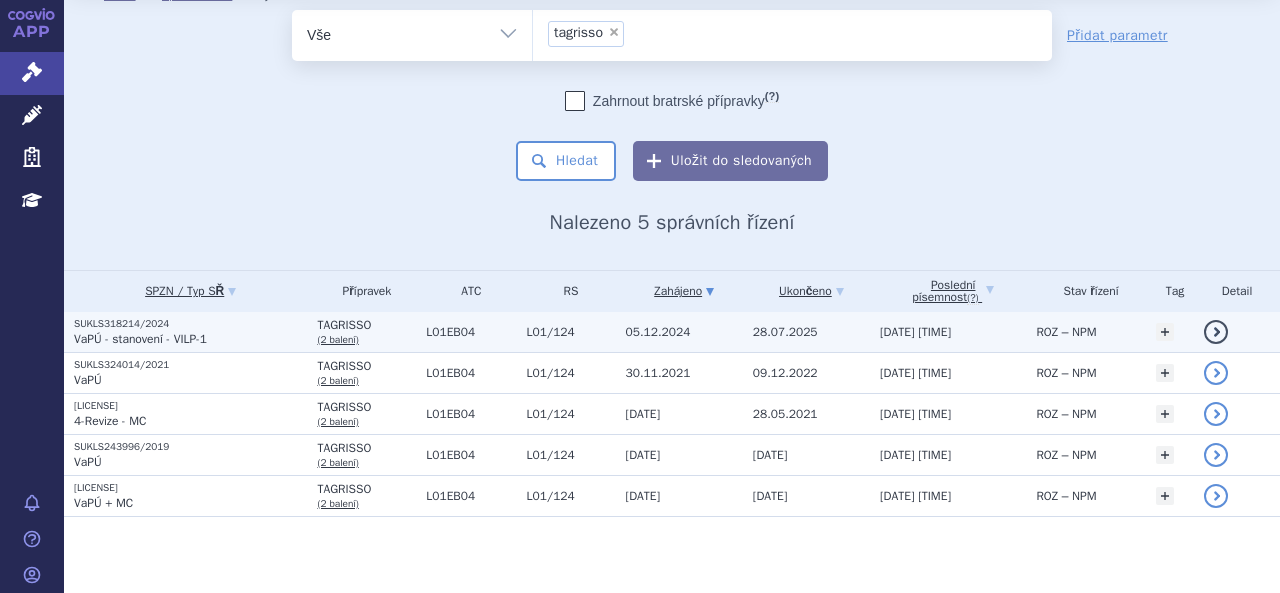click on "L01/124" at bounding box center (571, 332) 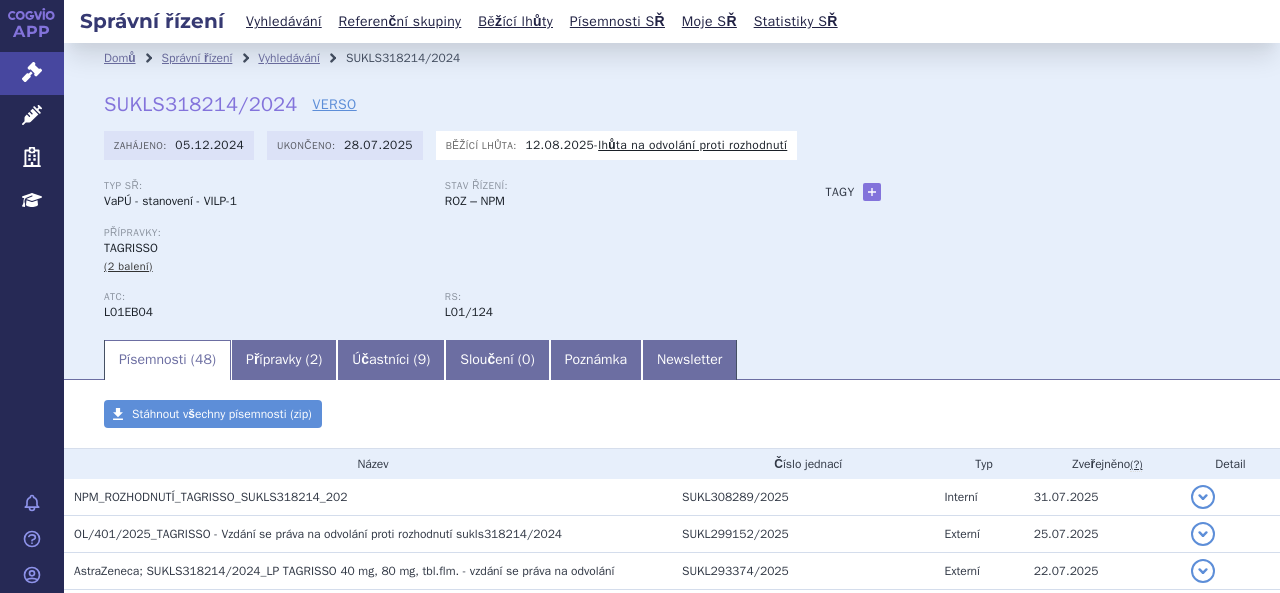 scroll, scrollTop: 0, scrollLeft: 0, axis: both 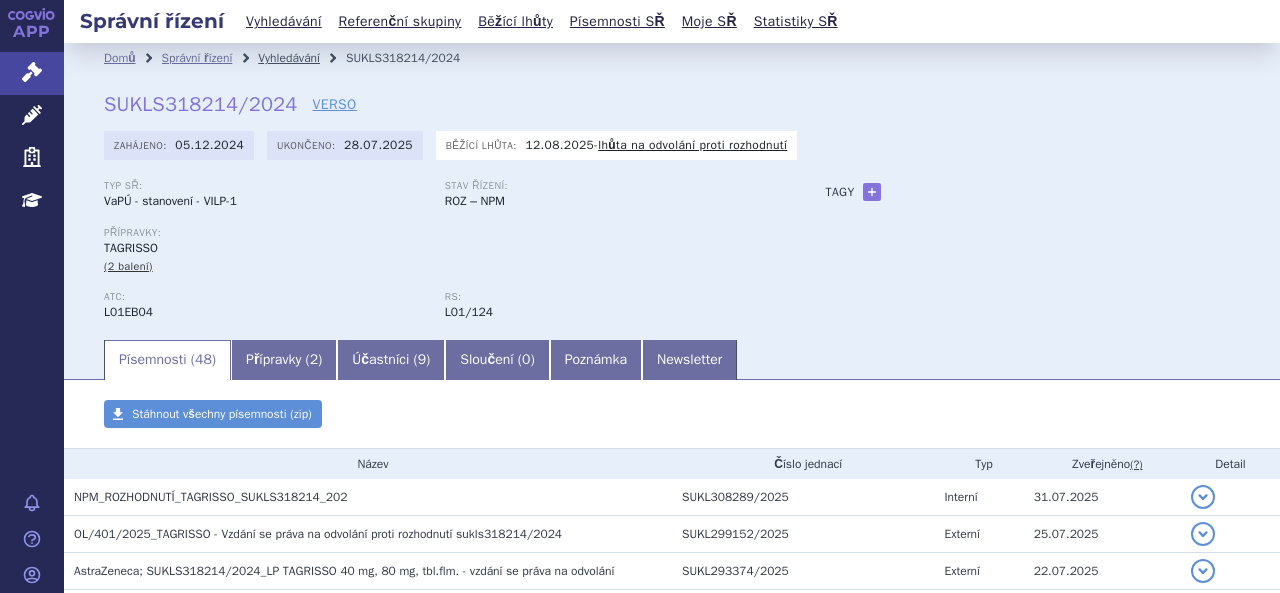 click on "Vyhledávání" at bounding box center (289, 58) 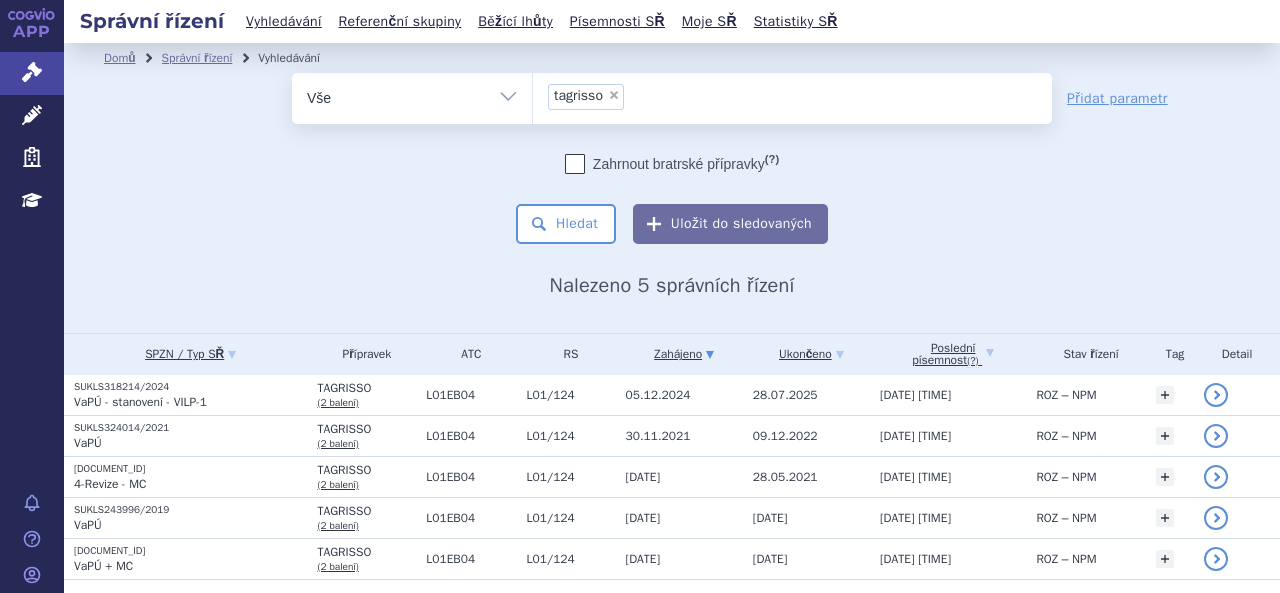 scroll, scrollTop: 0, scrollLeft: 0, axis: both 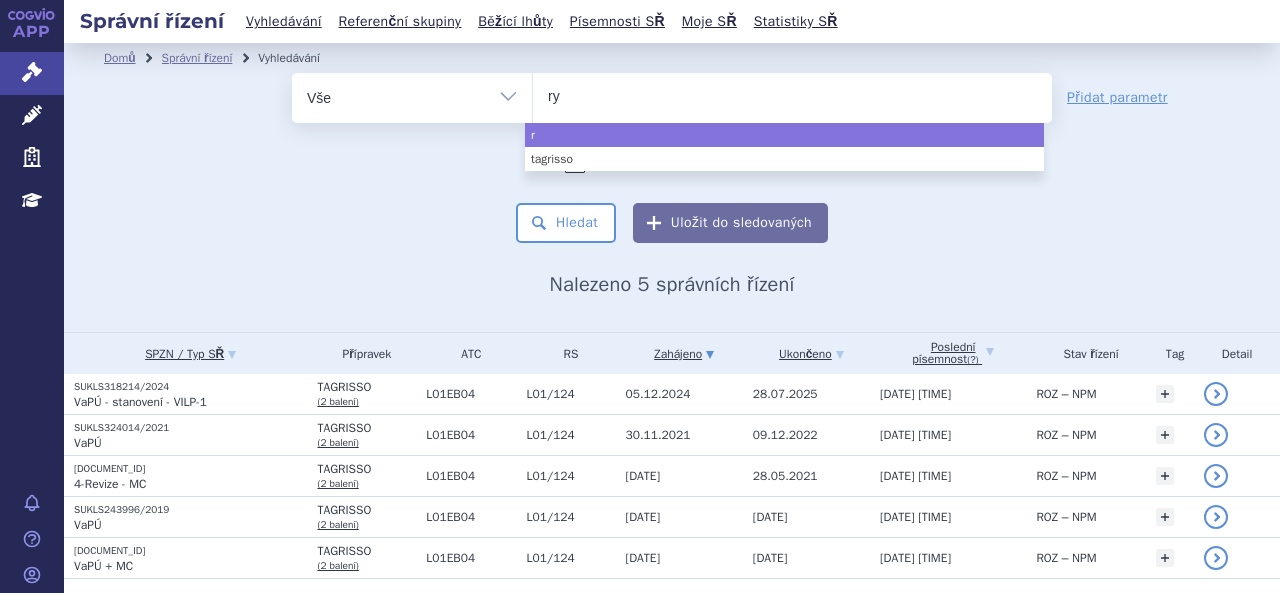 type on "ryb" 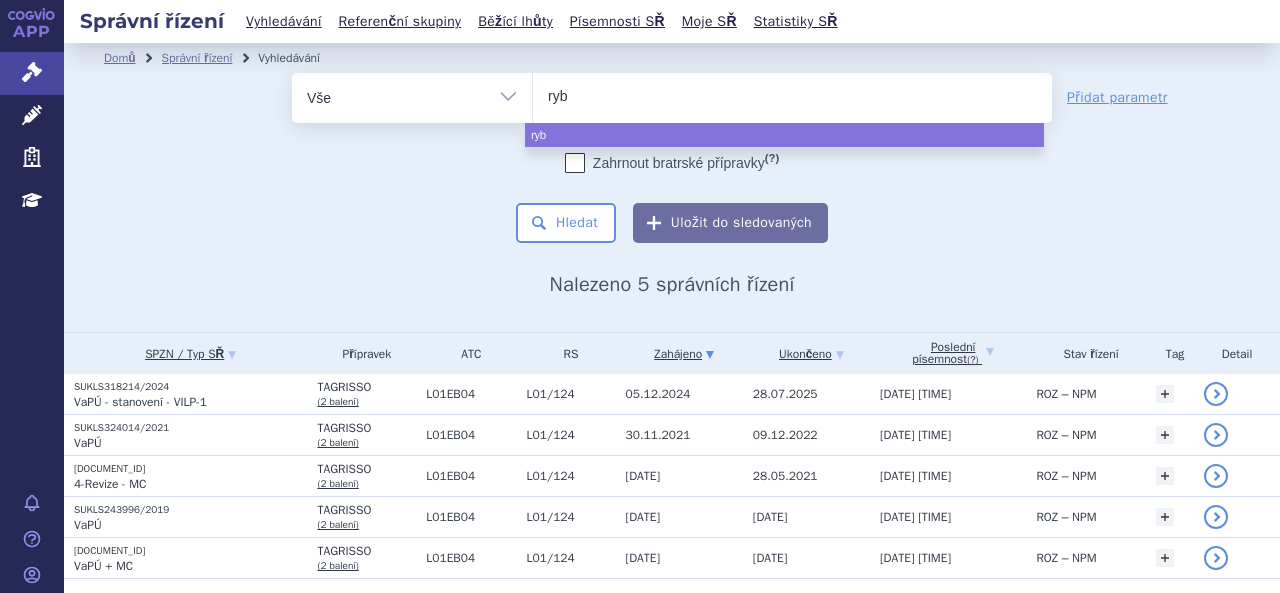 type on "rybt" 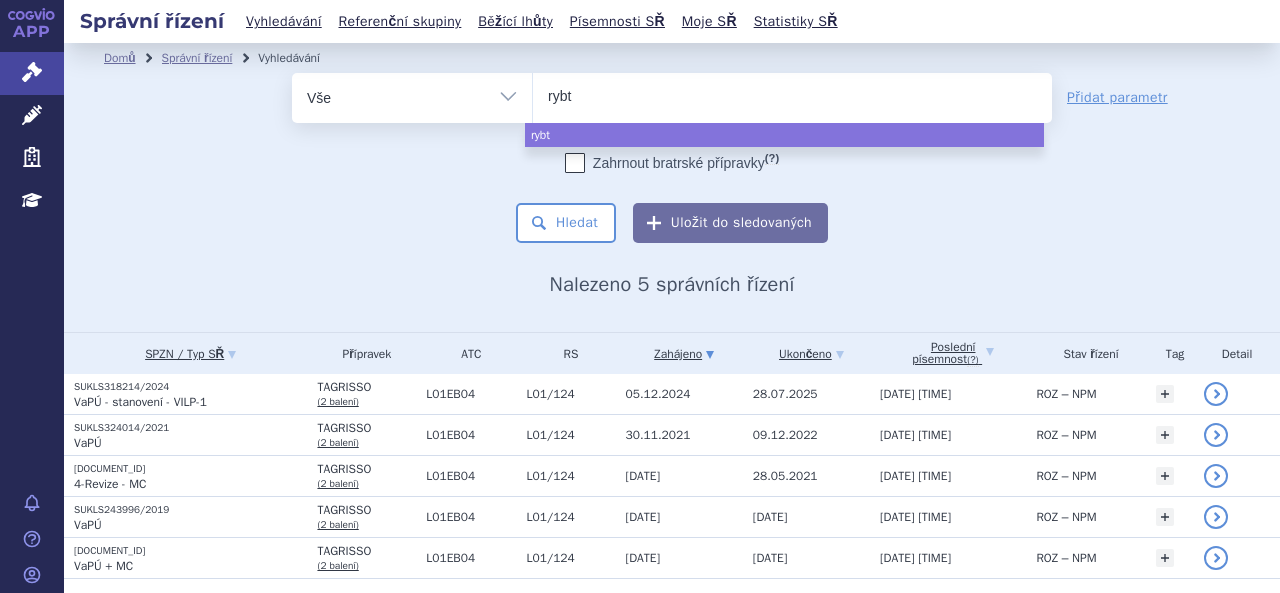 type on "ryb" 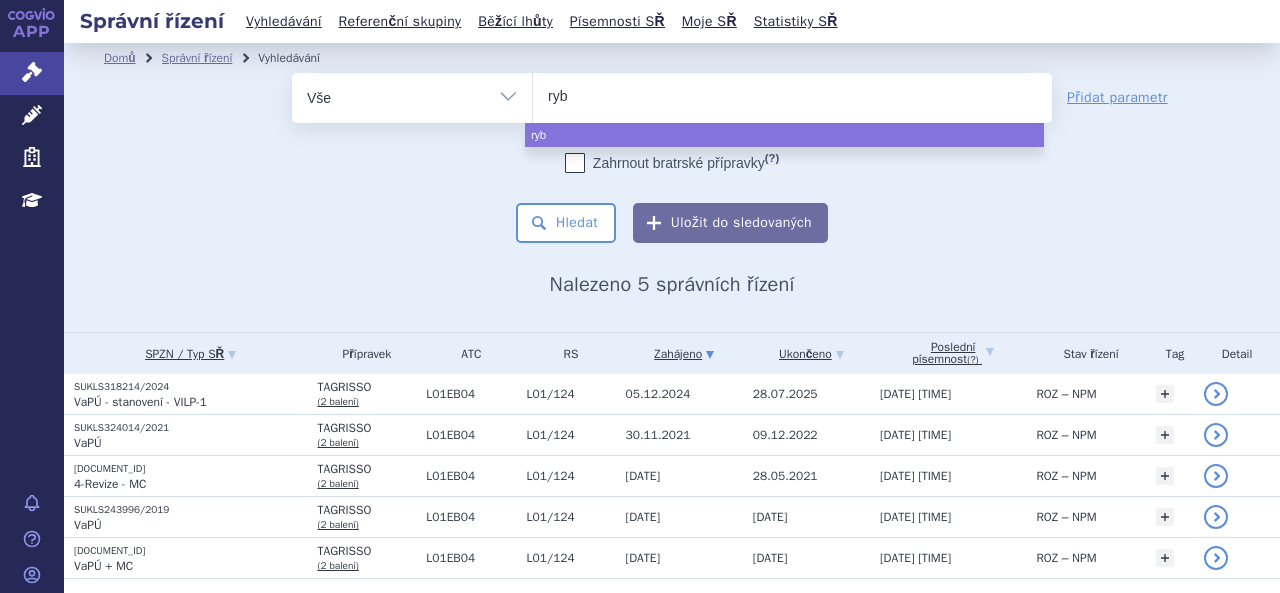 type on "rybr" 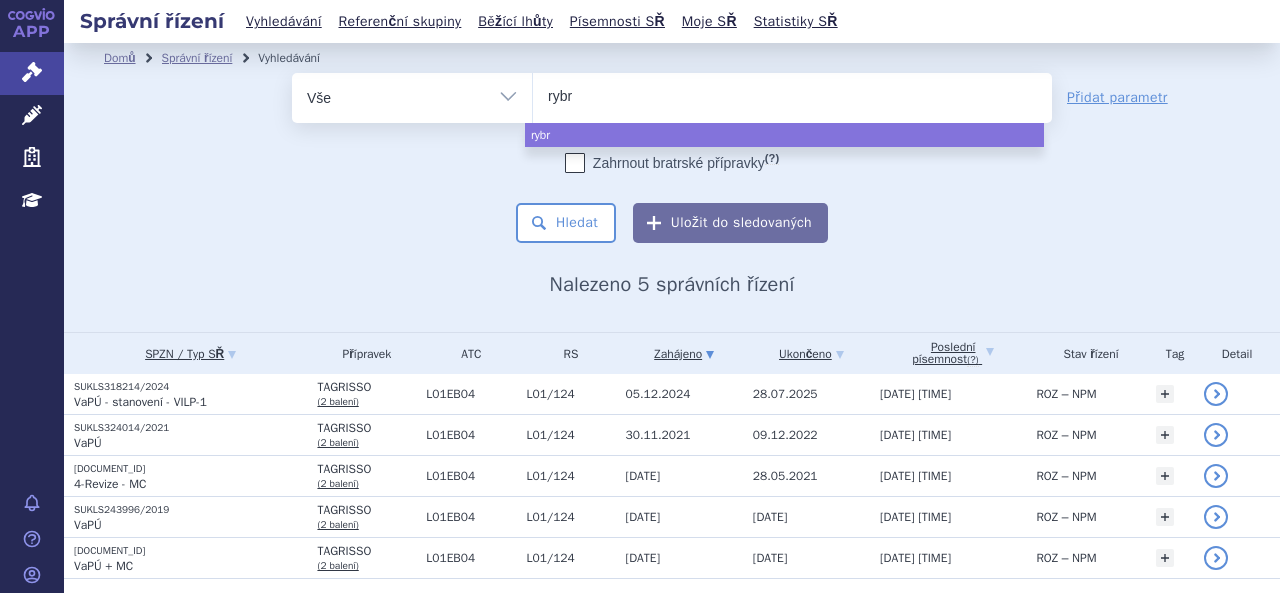 type on "rybre" 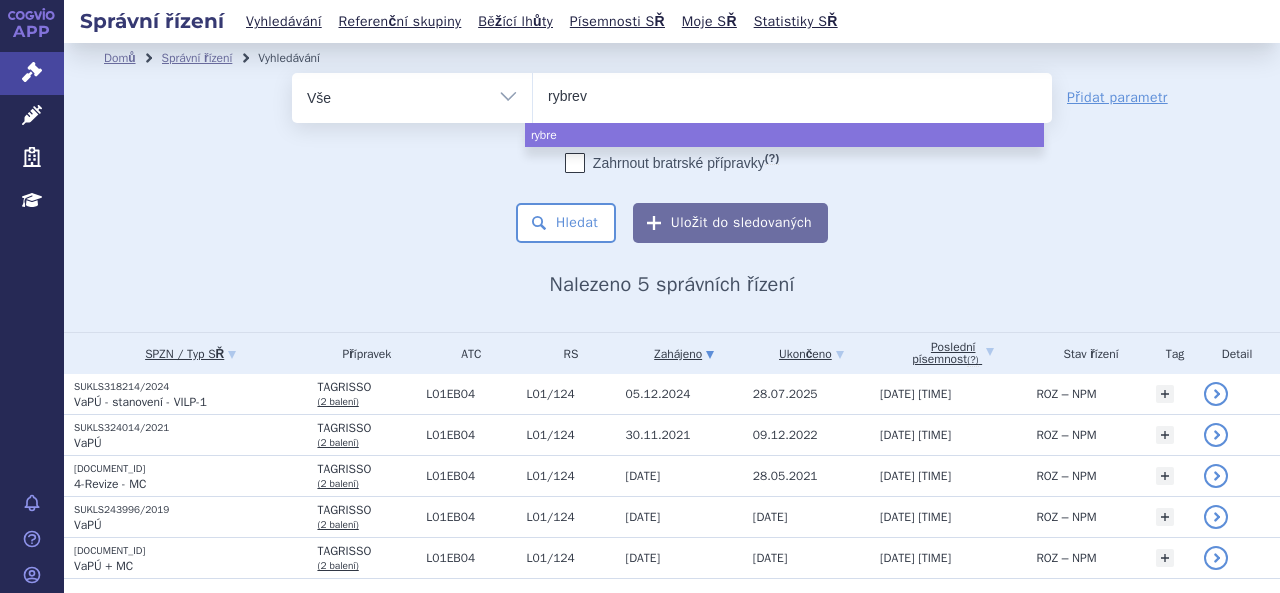type on "rybreva" 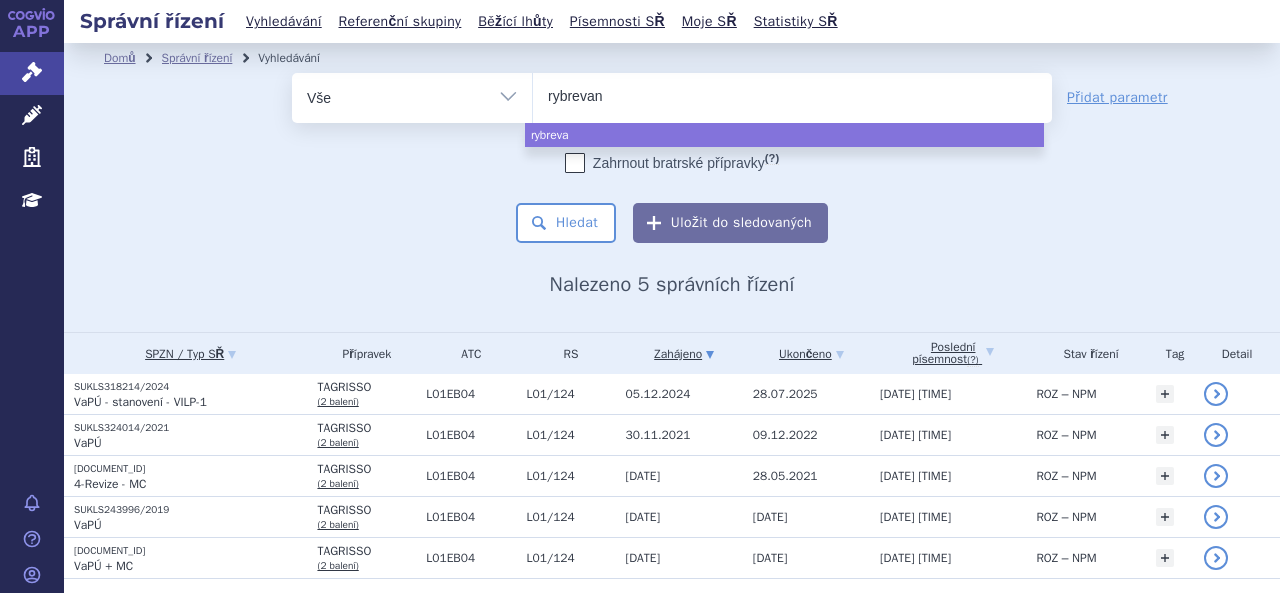 type on "rybrevant" 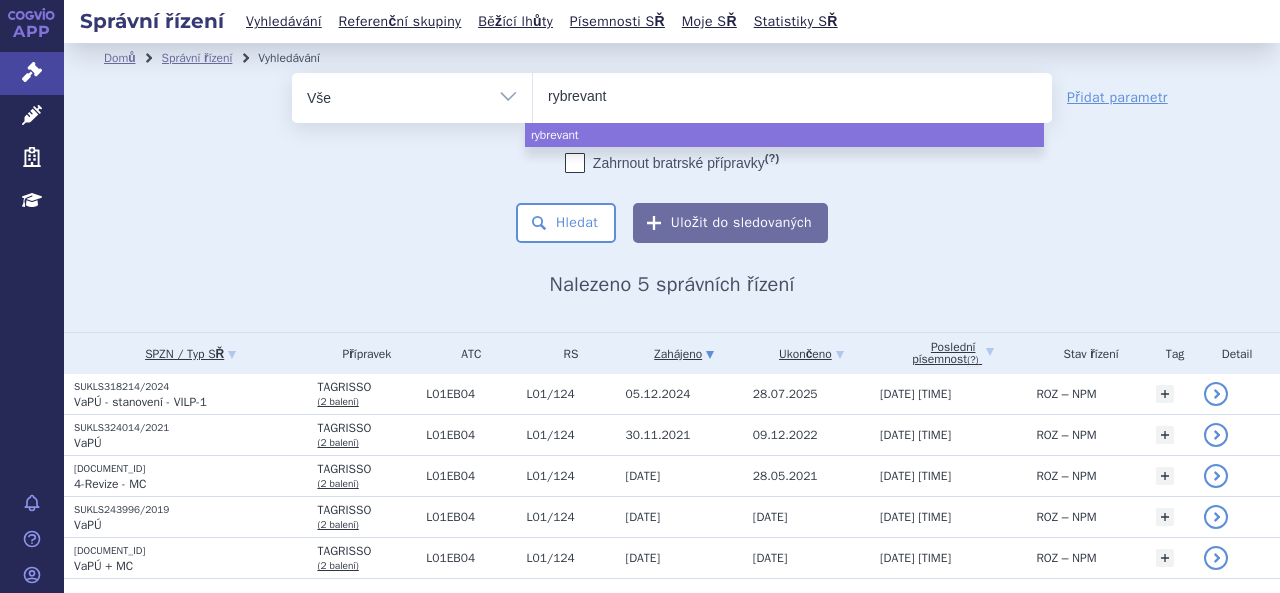 select on "rybrevant" 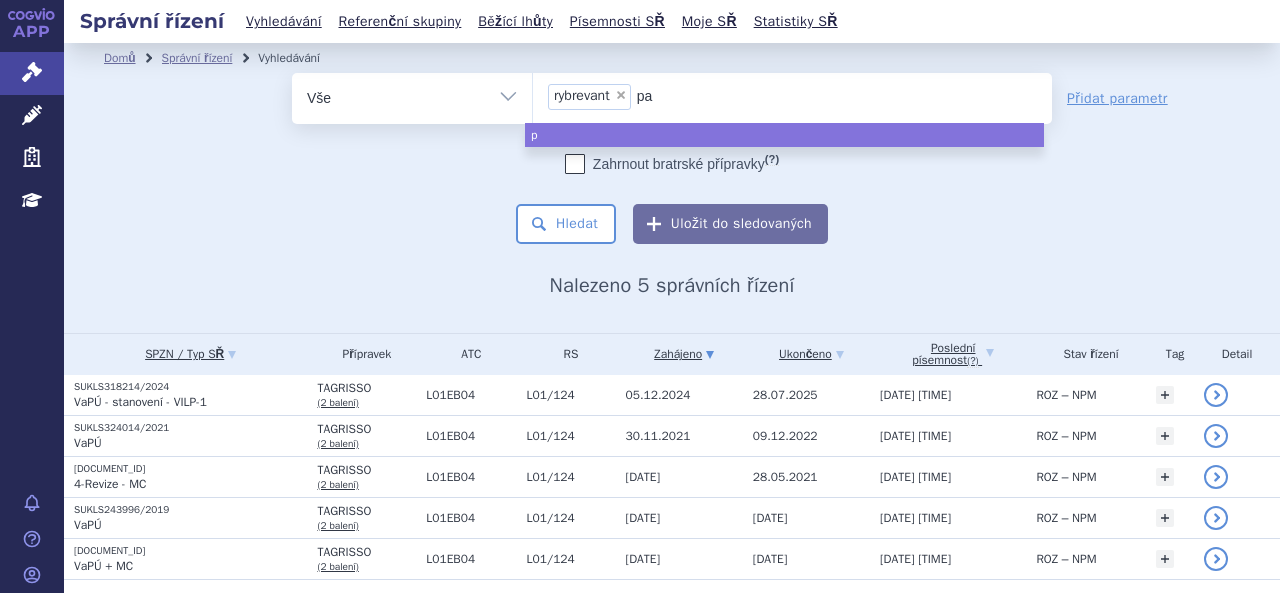type on "pad" 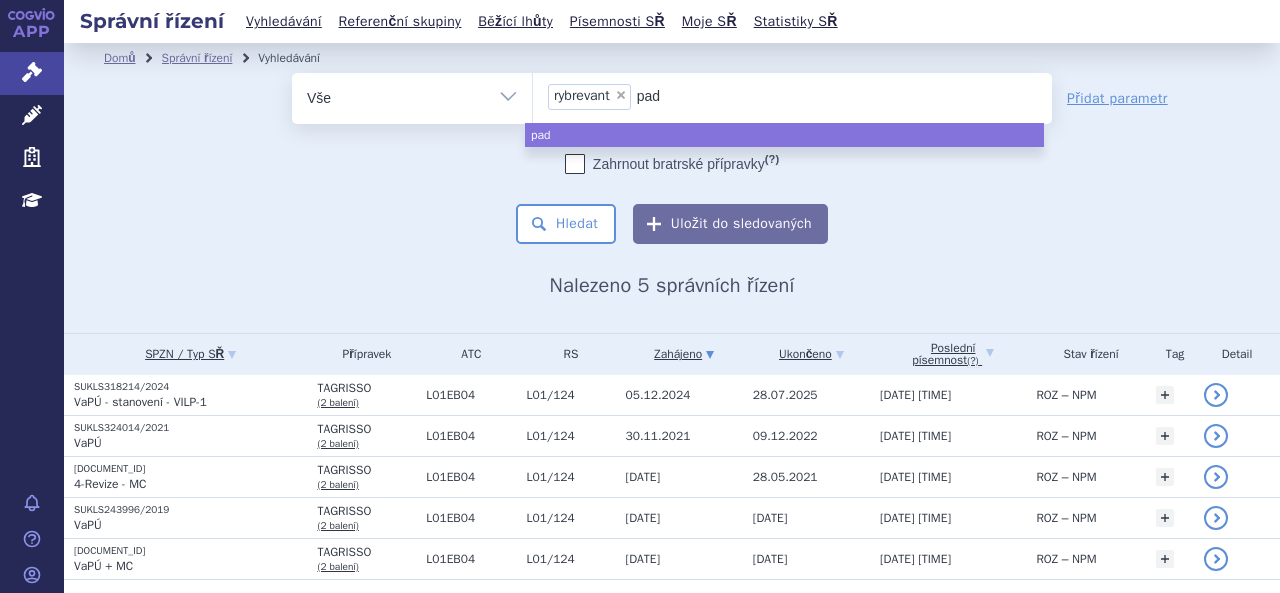 type on "padc" 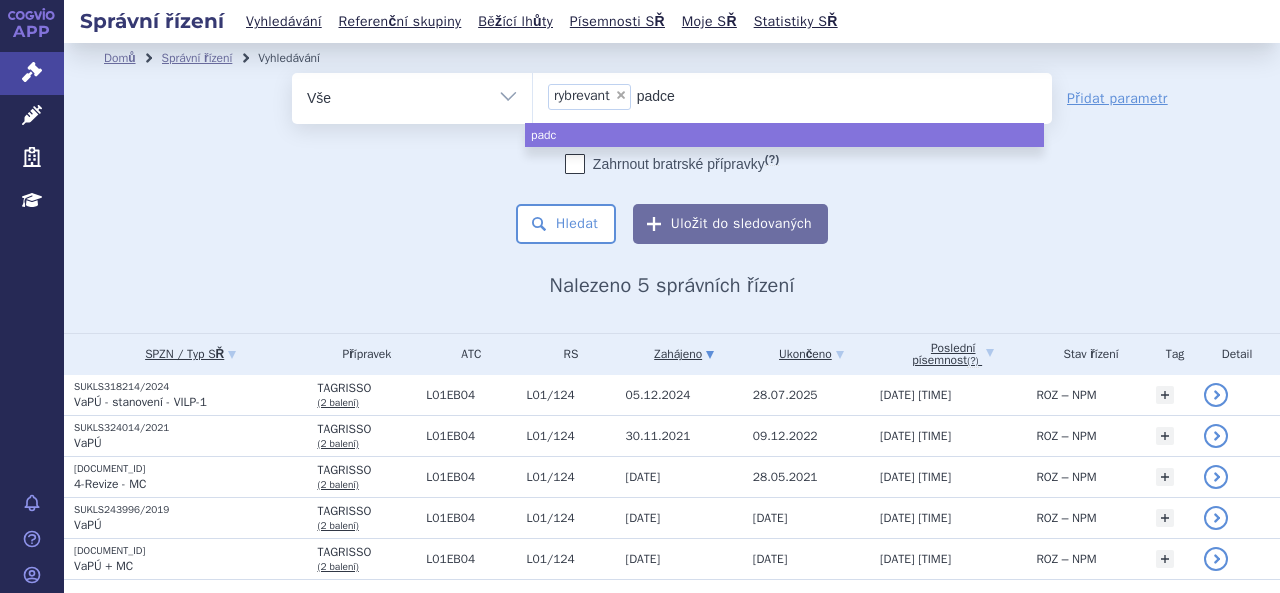 type on "padcev" 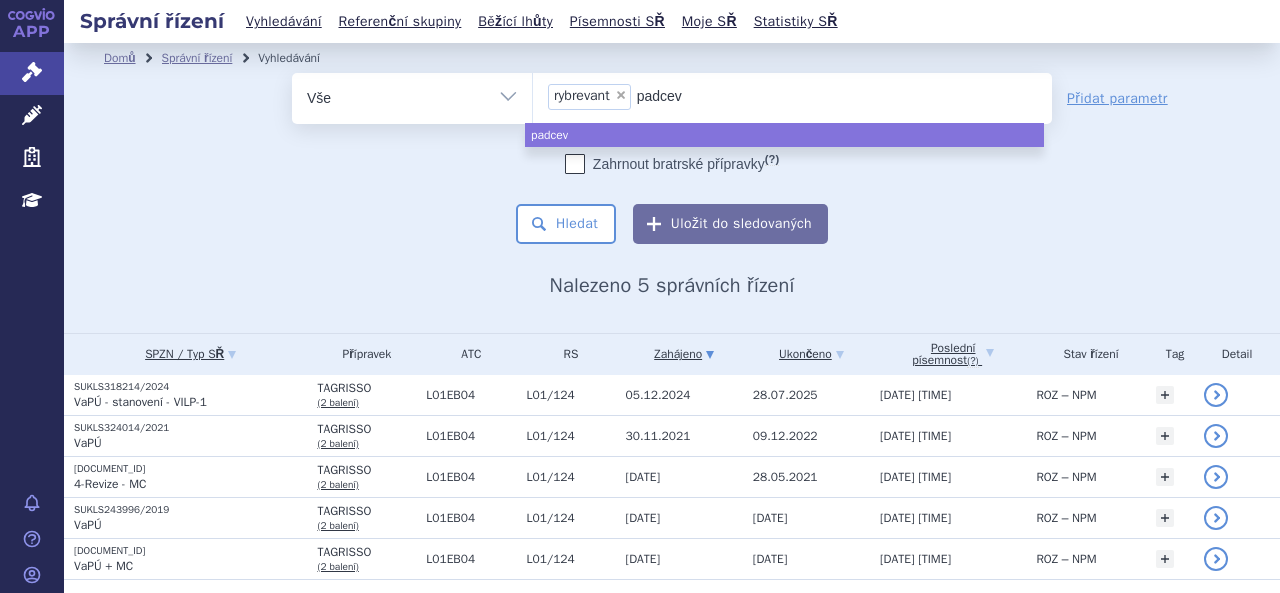 type 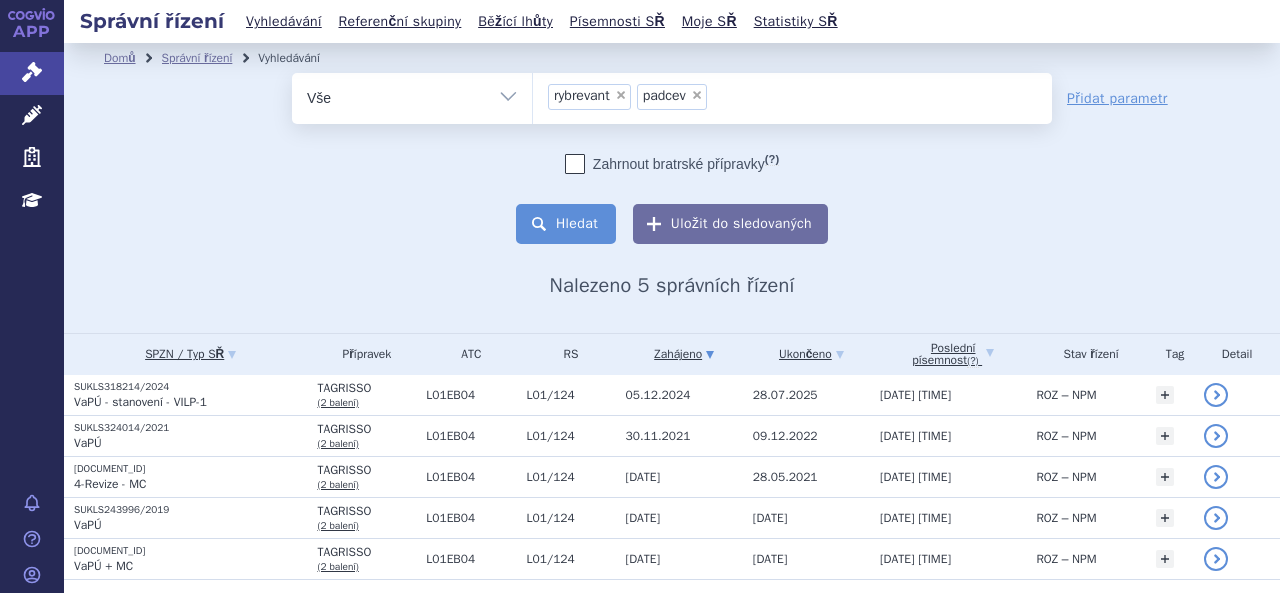 click on "Hledat" at bounding box center [566, 224] 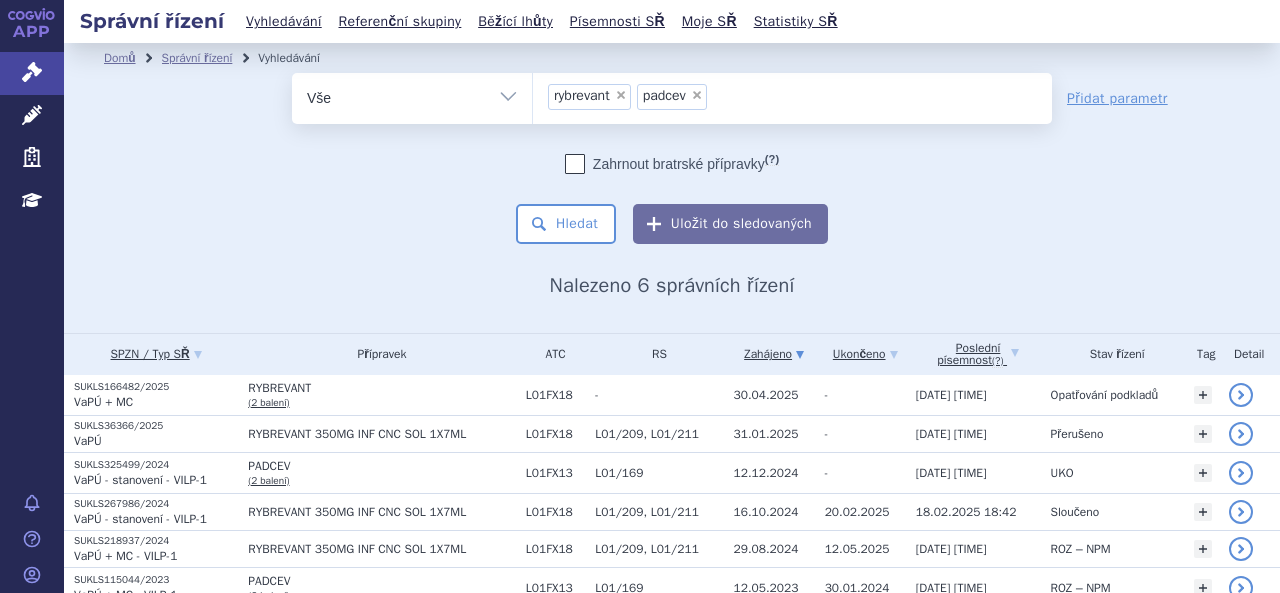 scroll, scrollTop: 0, scrollLeft: 0, axis: both 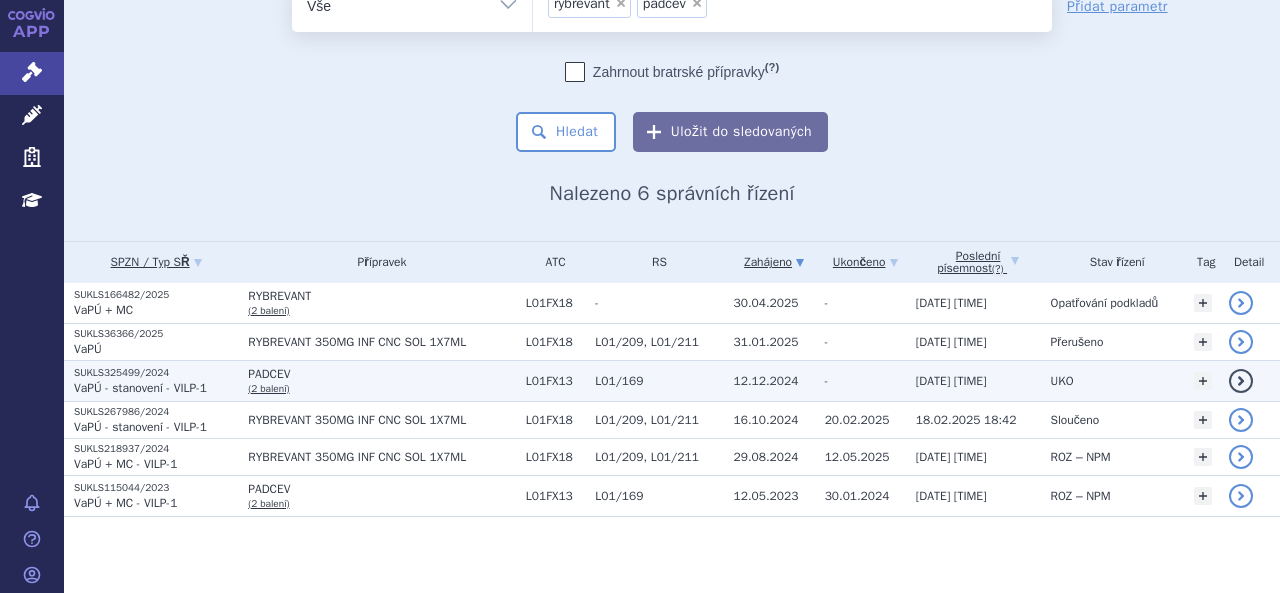 click on "PADCEV" at bounding box center [382, 374] 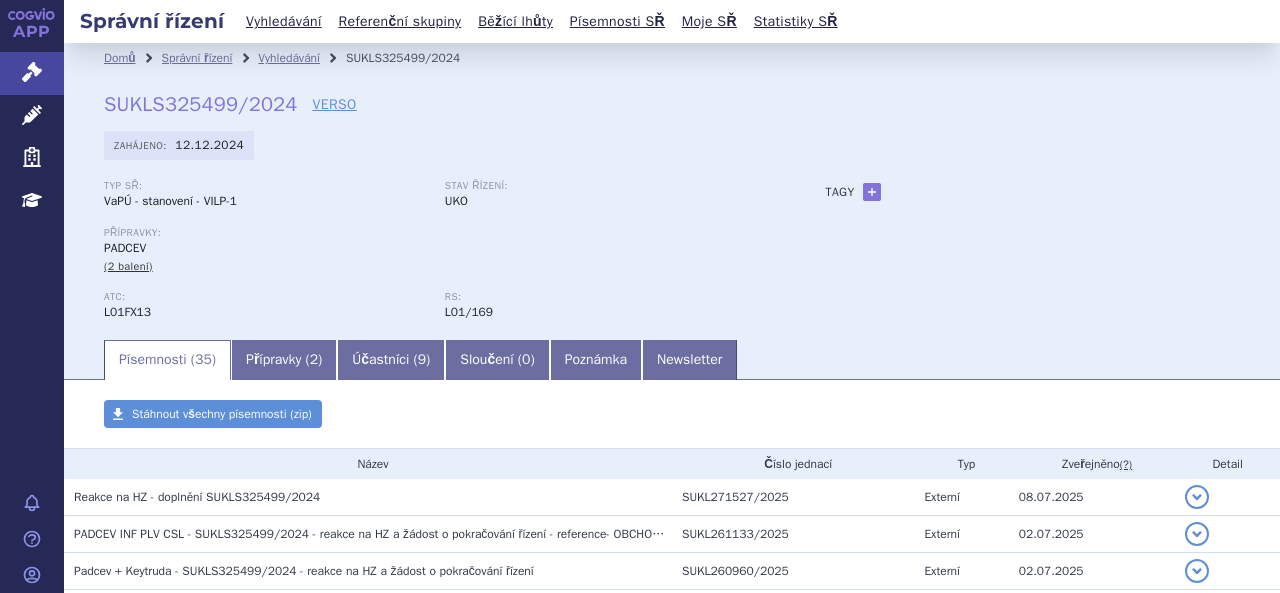 scroll, scrollTop: 0, scrollLeft: 0, axis: both 